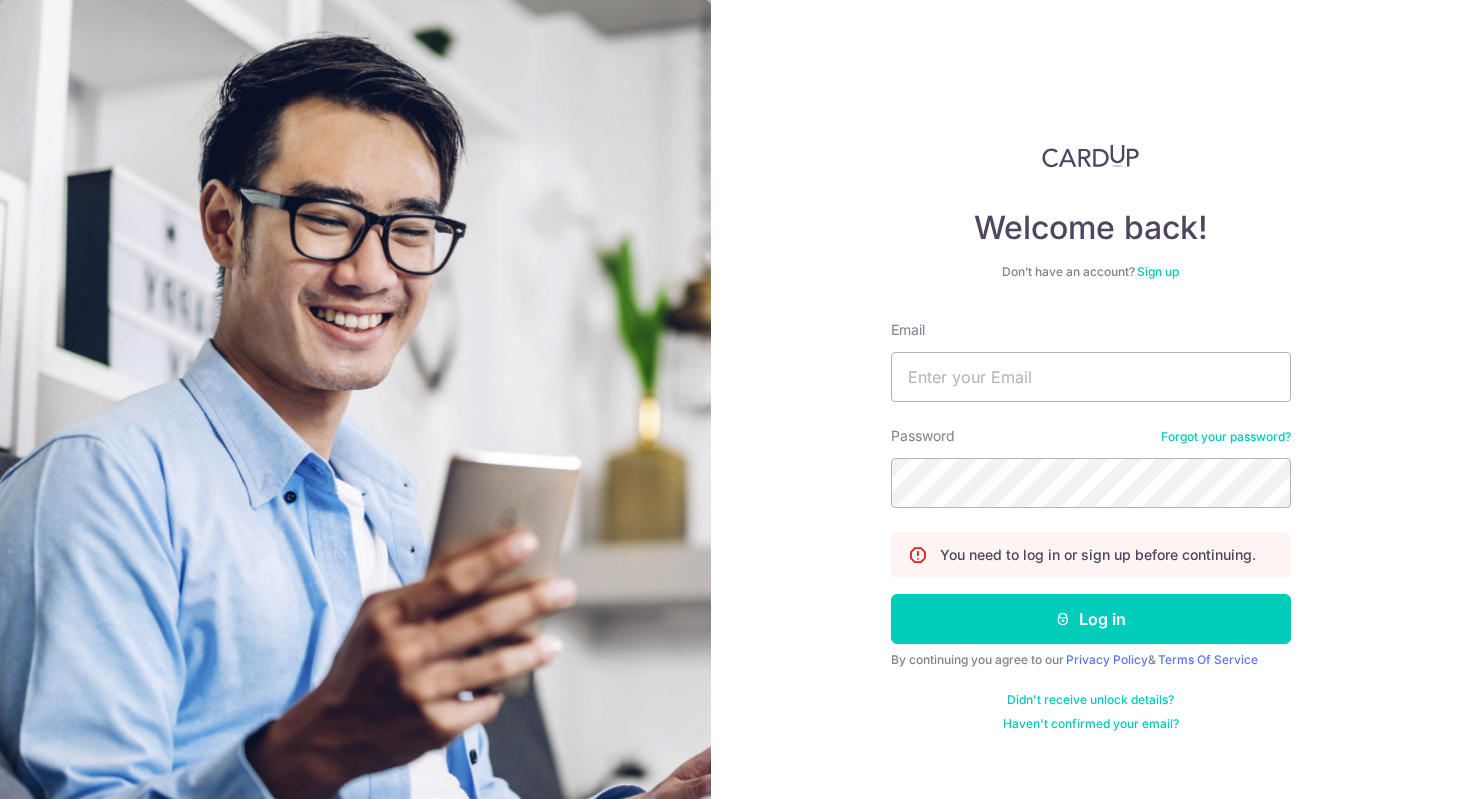 scroll, scrollTop: 0, scrollLeft: 0, axis: both 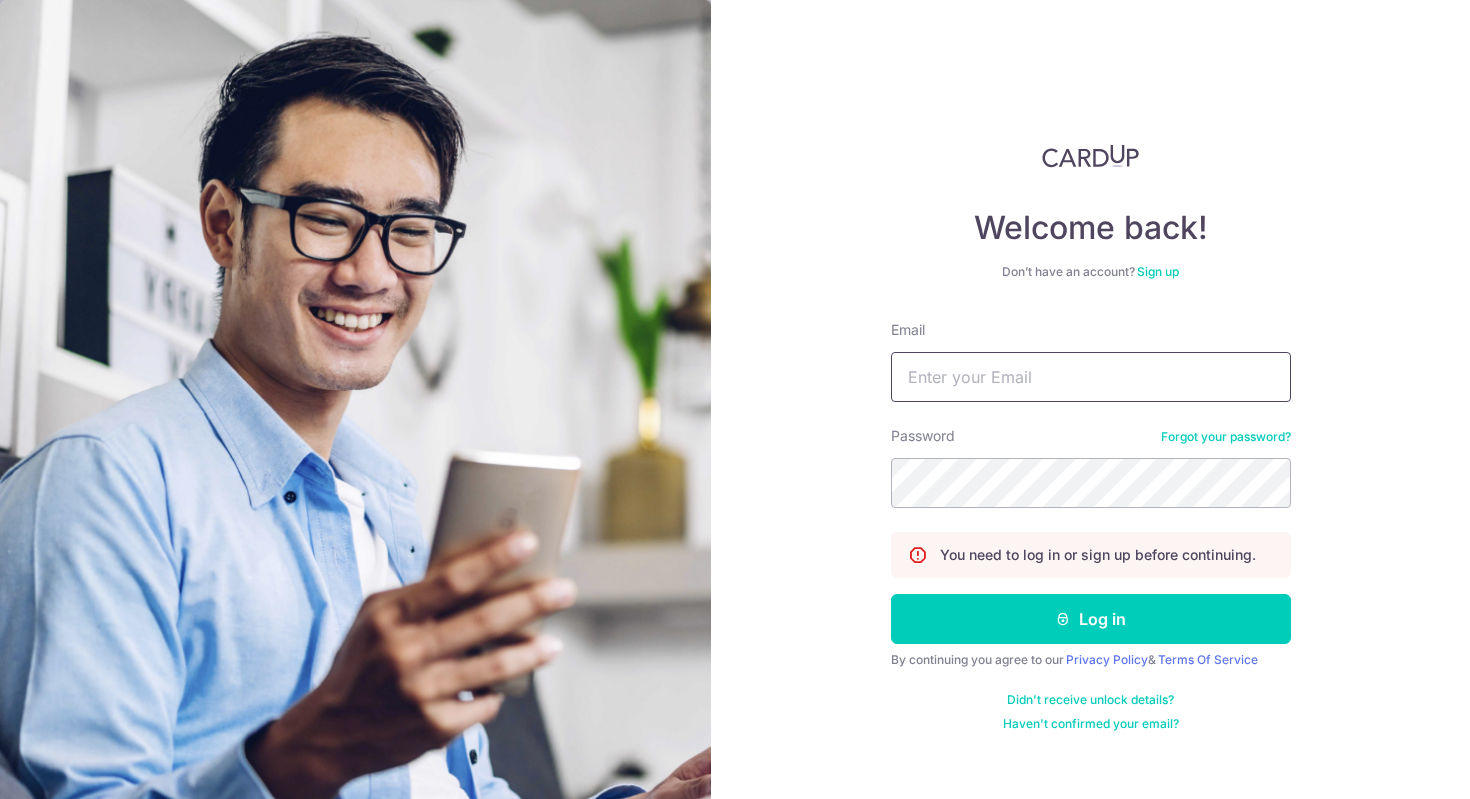 click on "Email" at bounding box center (1091, 377) 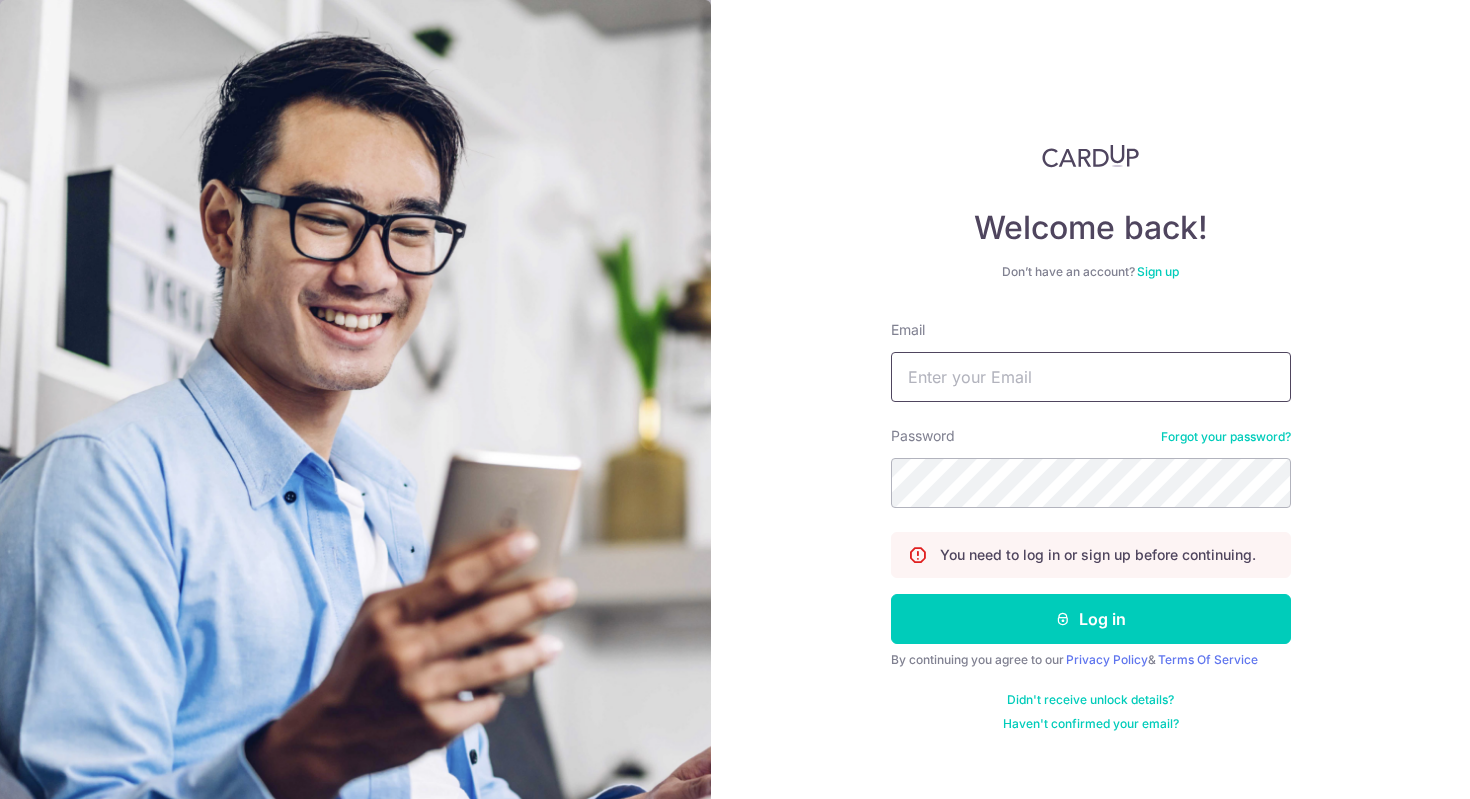 type on "[USERNAME]@example.com" 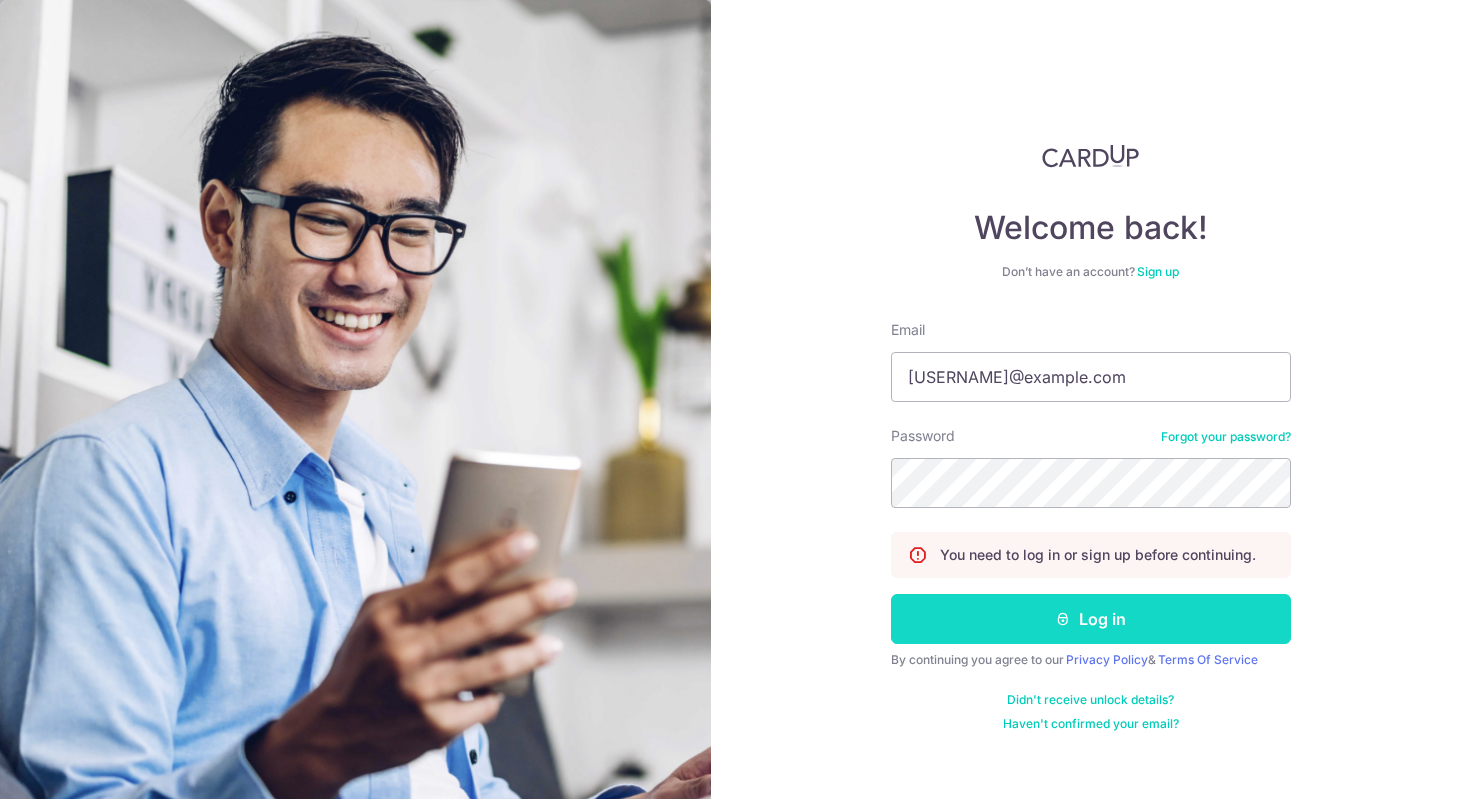 click on "Log in" at bounding box center [1091, 619] 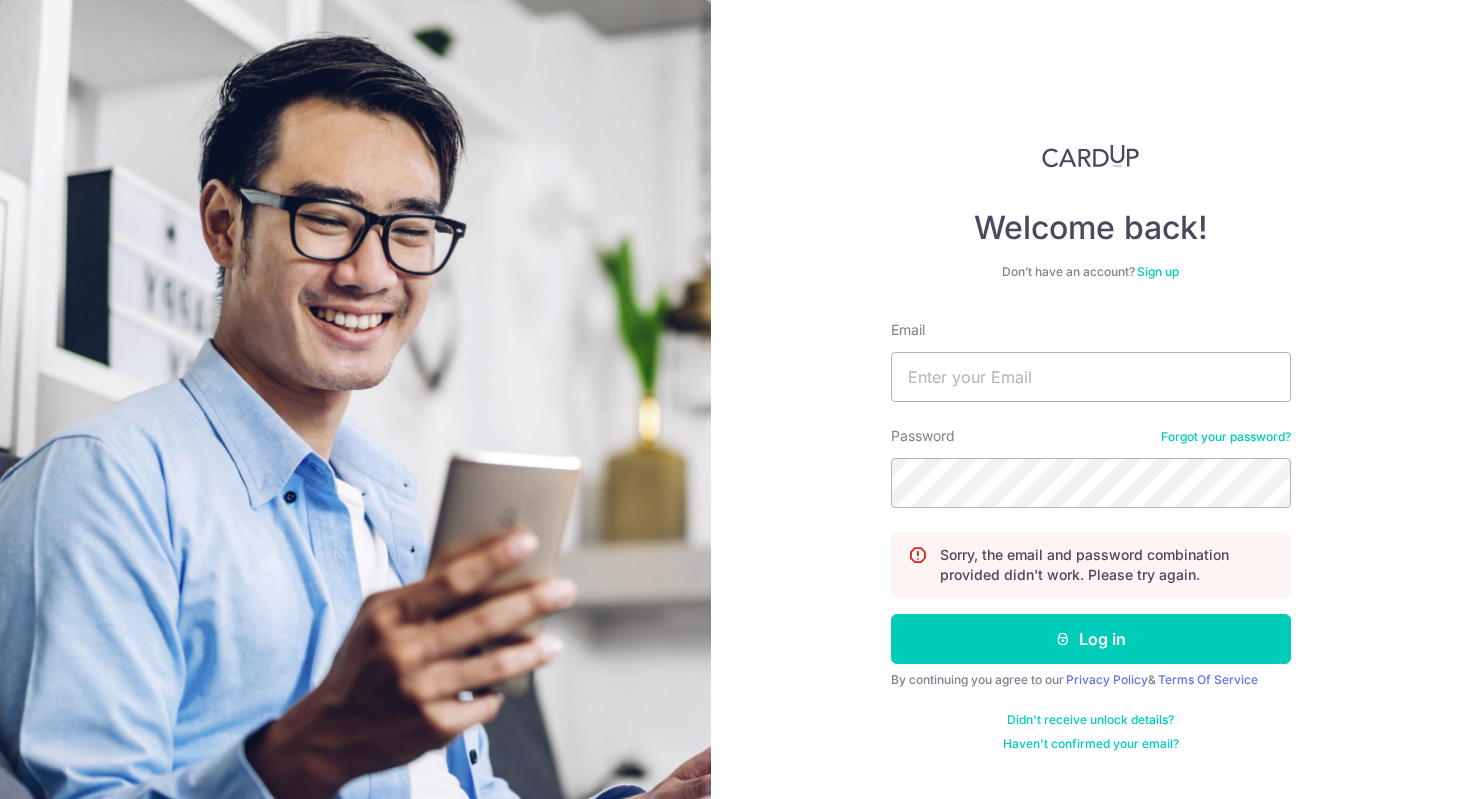 scroll, scrollTop: 0, scrollLeft: 0, axis: both 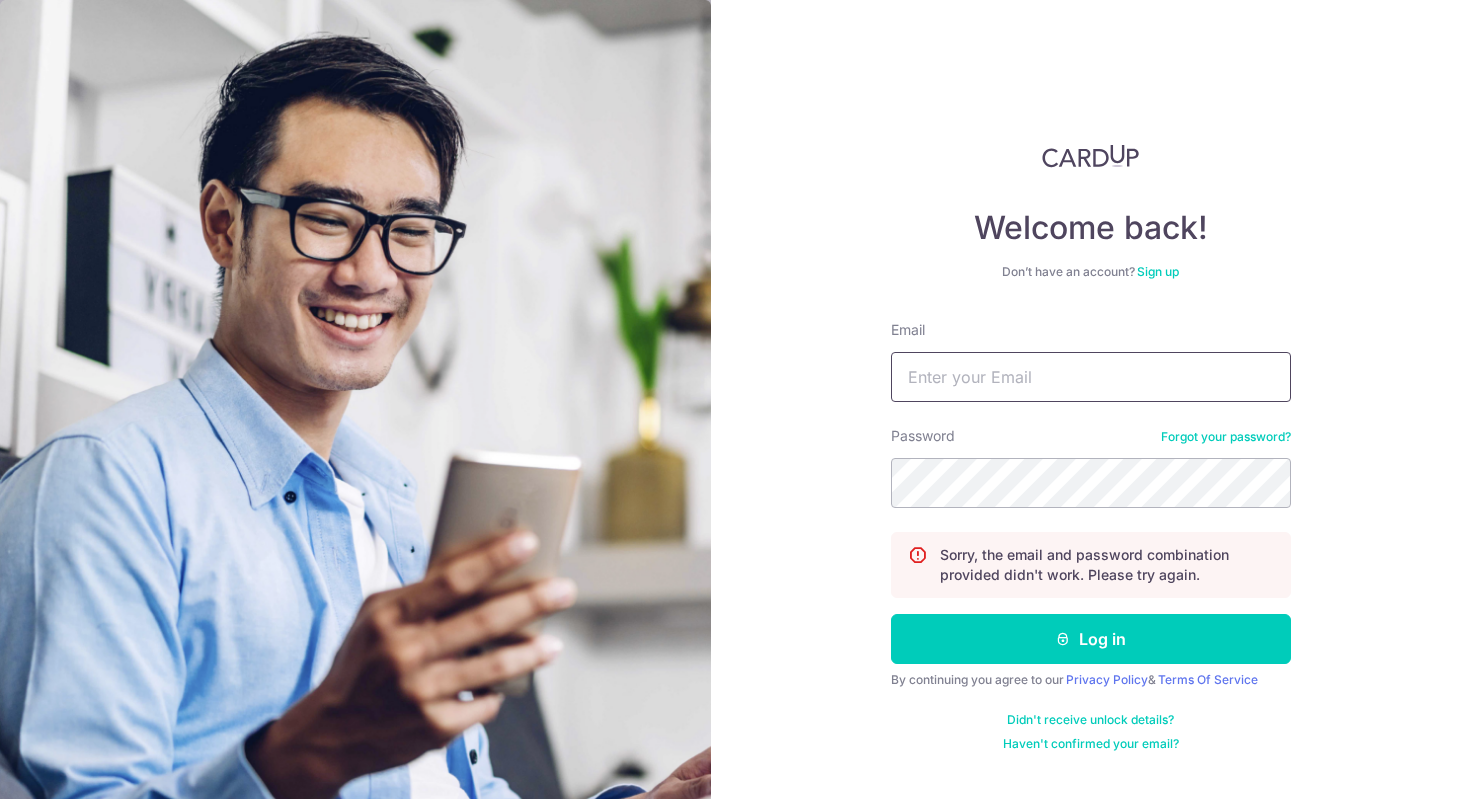 click on "Email" at bounding box center [1091, 377] 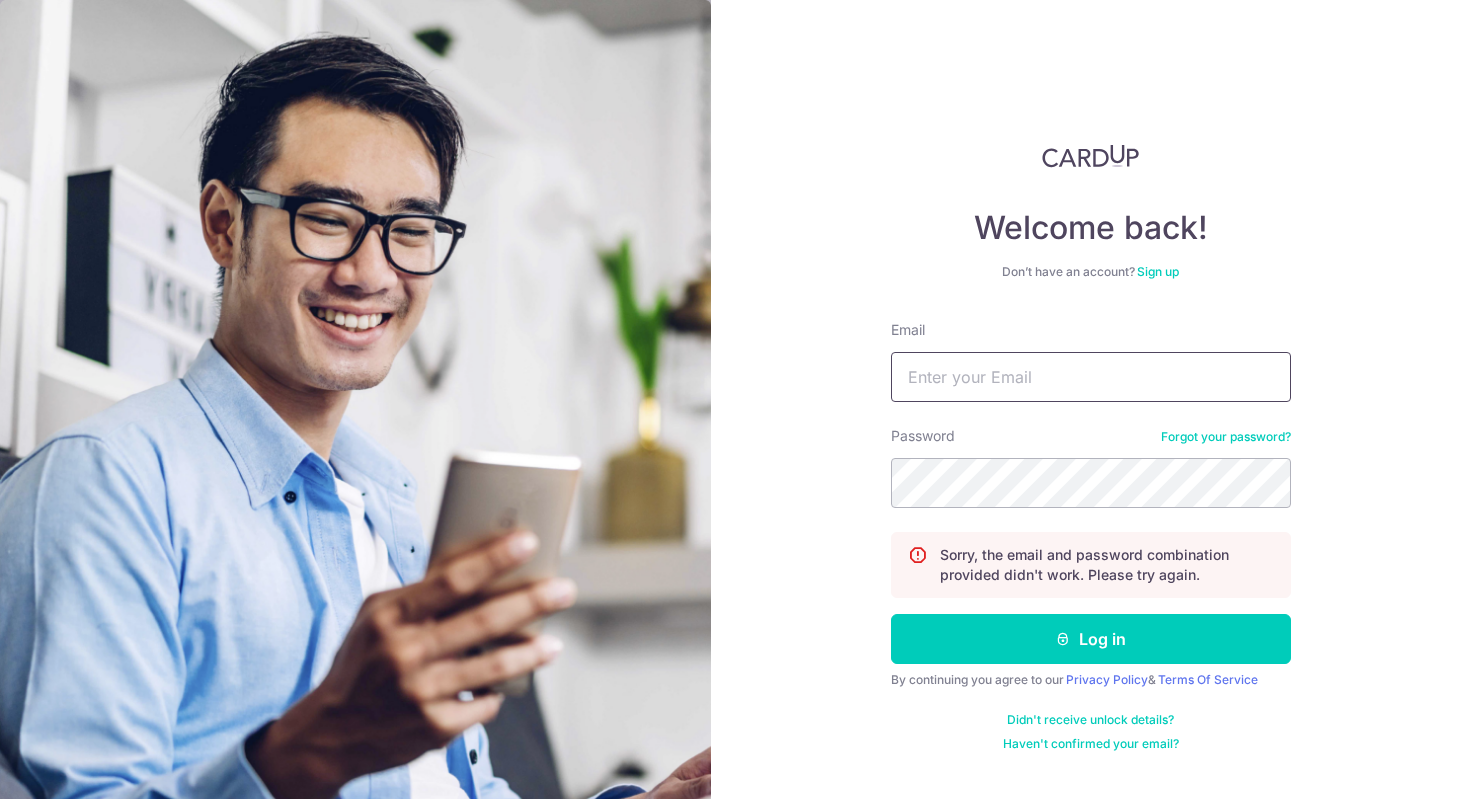 type on "samwk88@gmail.com" 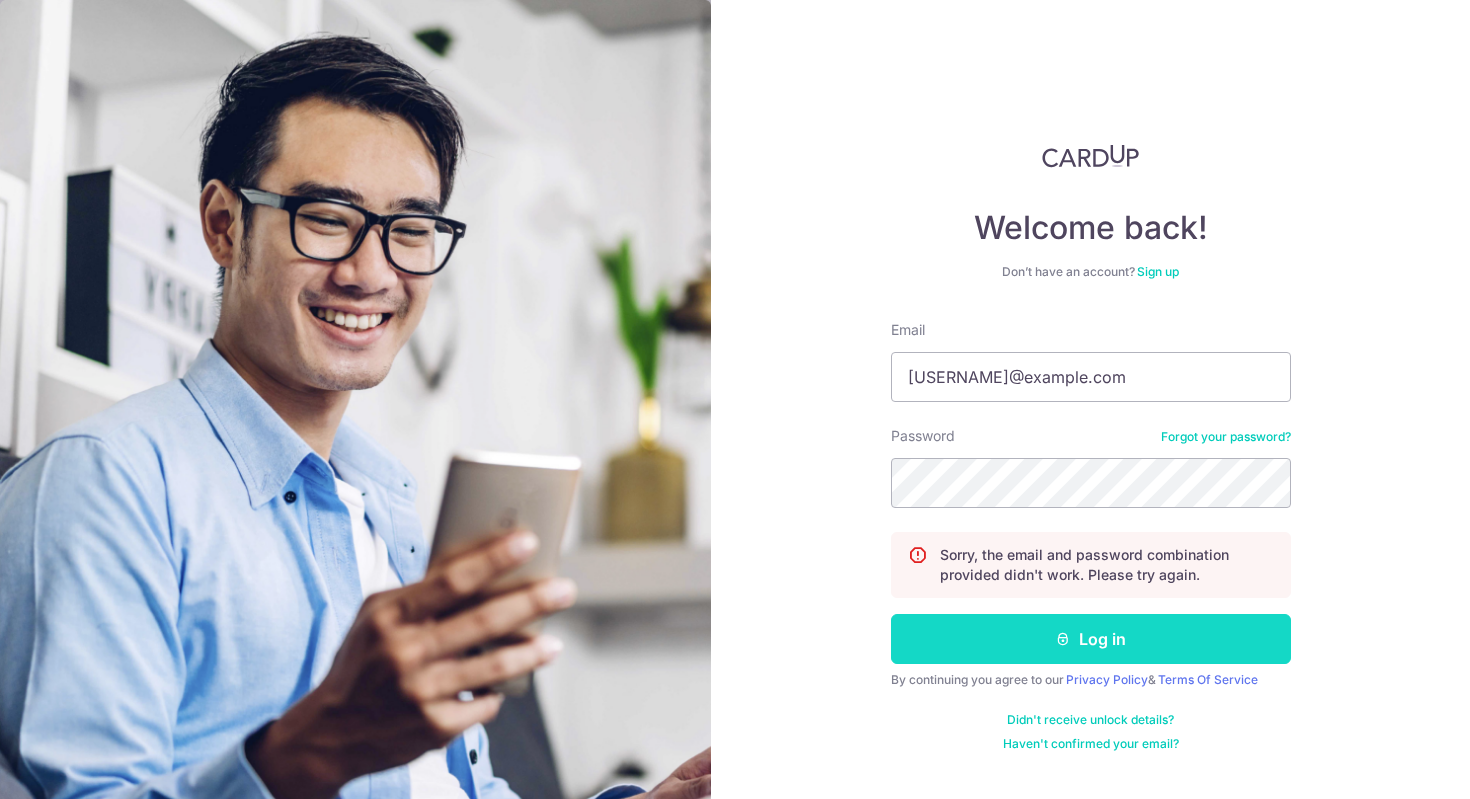 click on "Log in" at bounding box center (1091, 639) 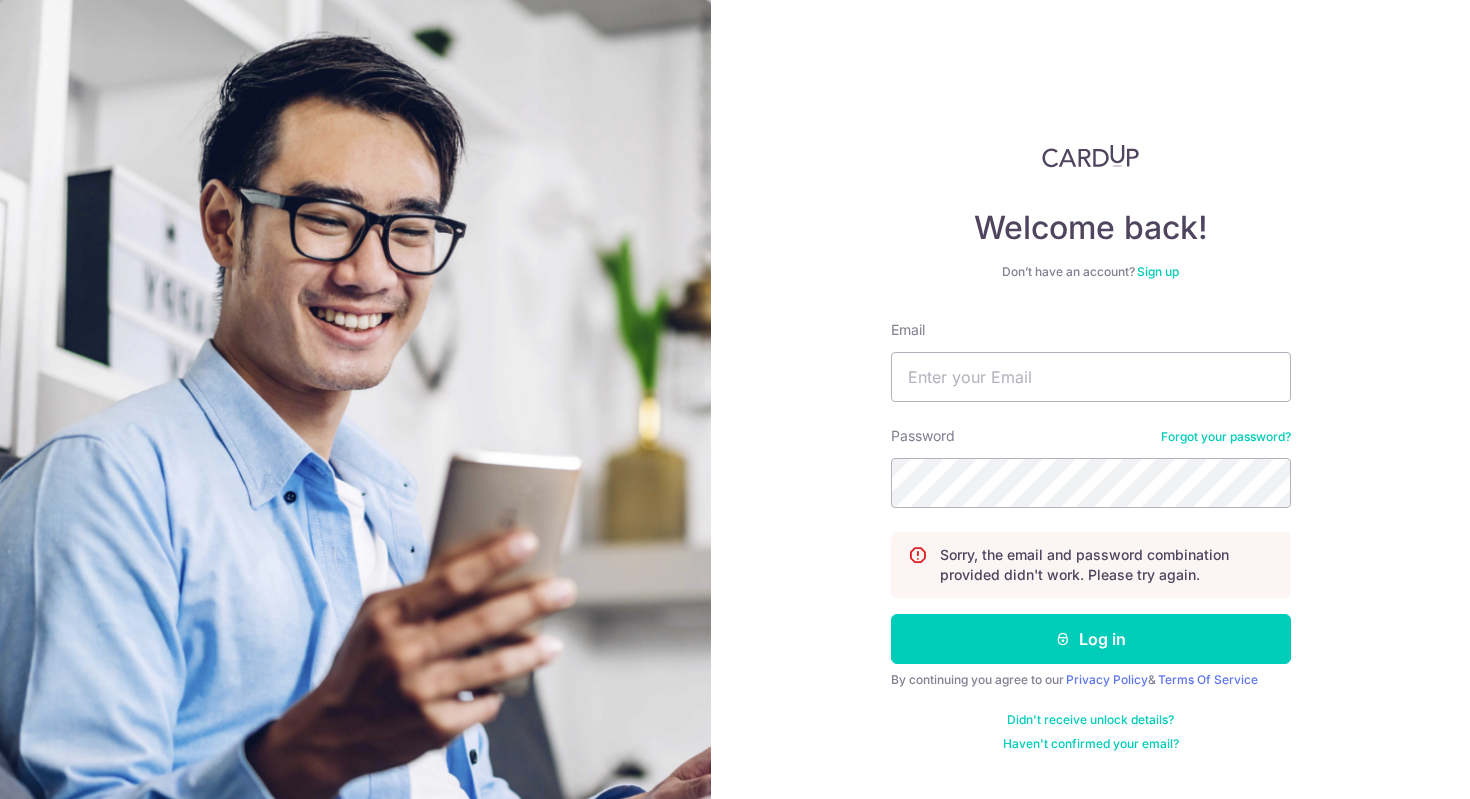 scroll, scrollTop: 0, scrollLeft: 0, axis: both 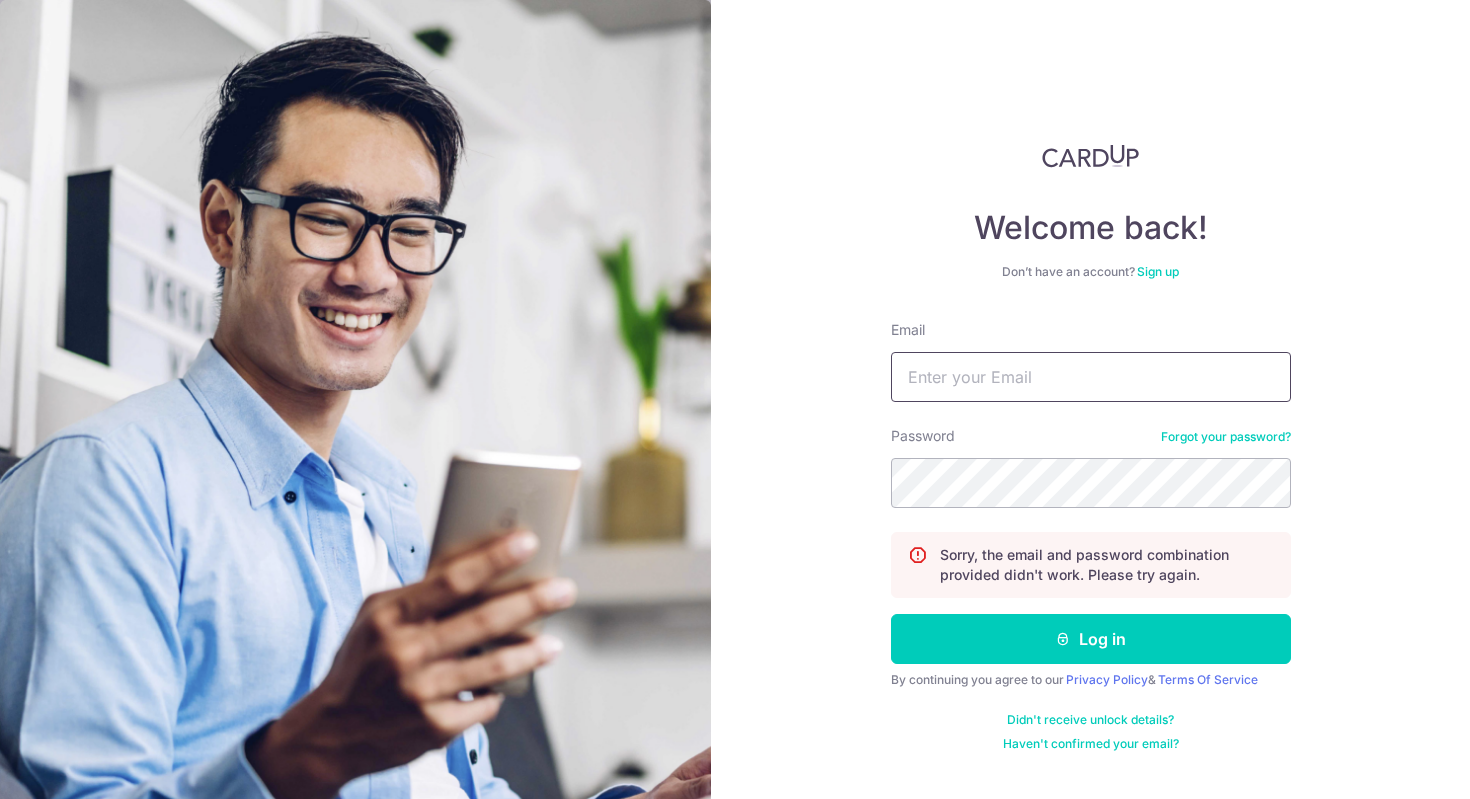 click on "Email" at bounding box center [1091, 377] 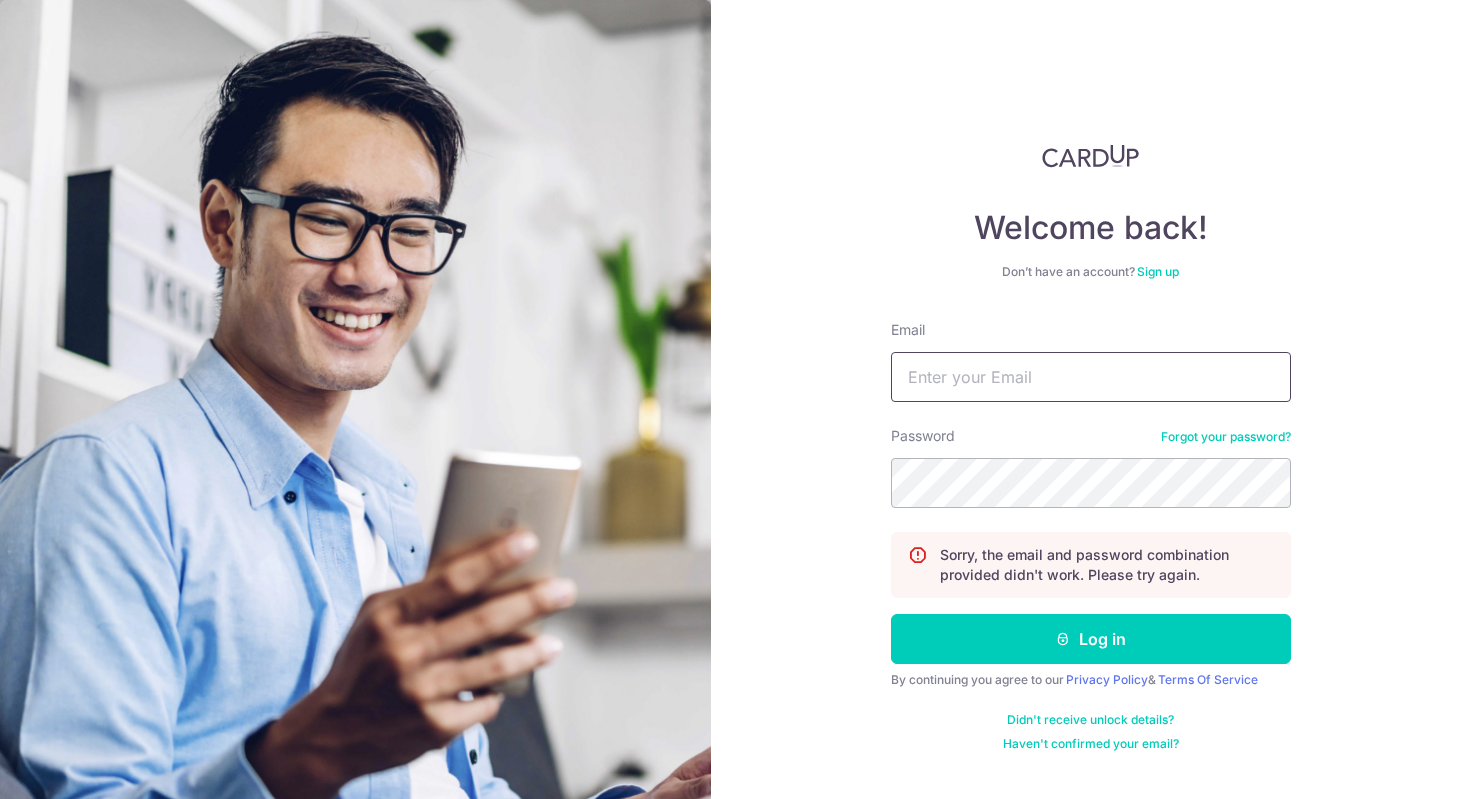 type on "samwk88@gmail.com" 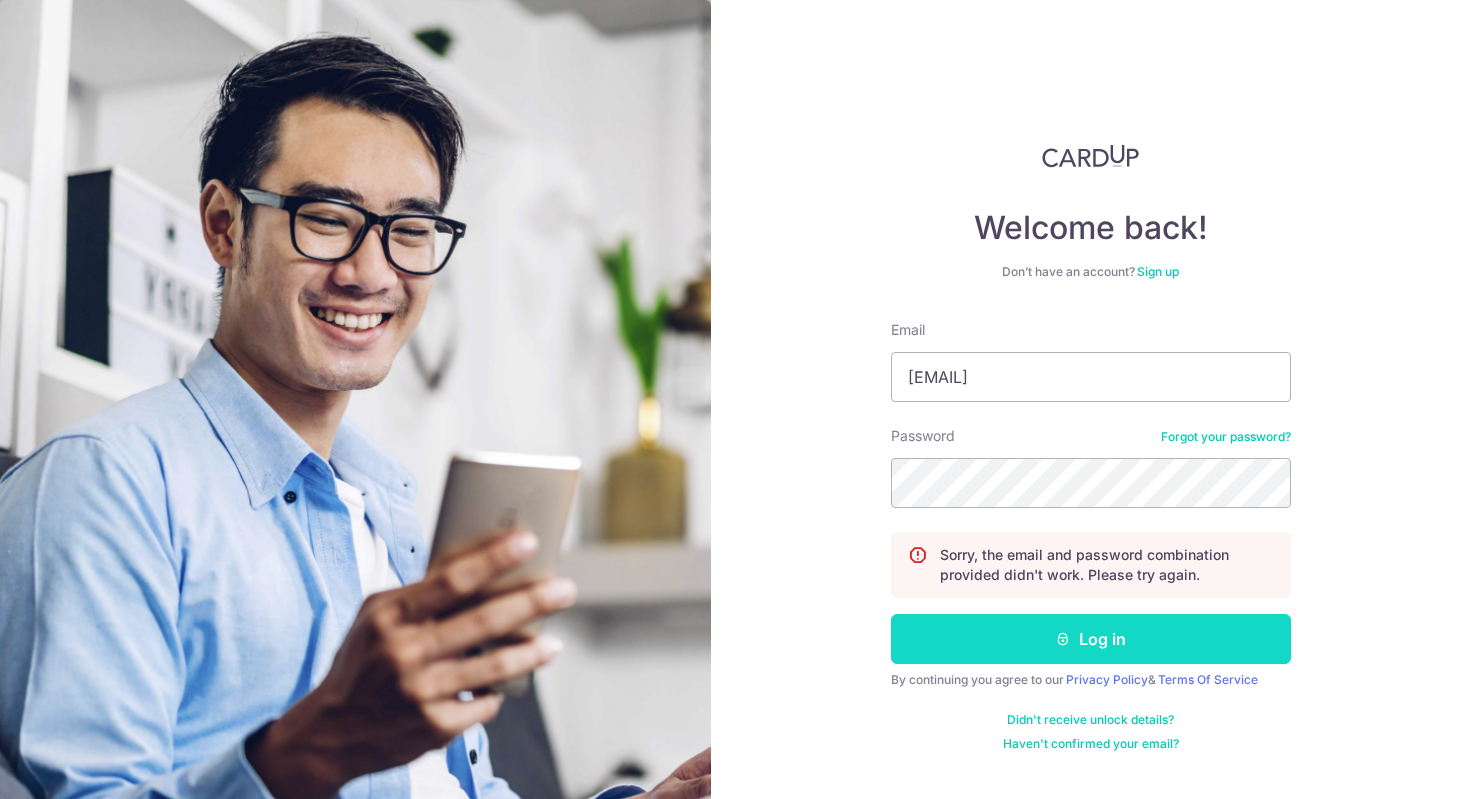 click on "Log in" at bounding box center [1091, 639] 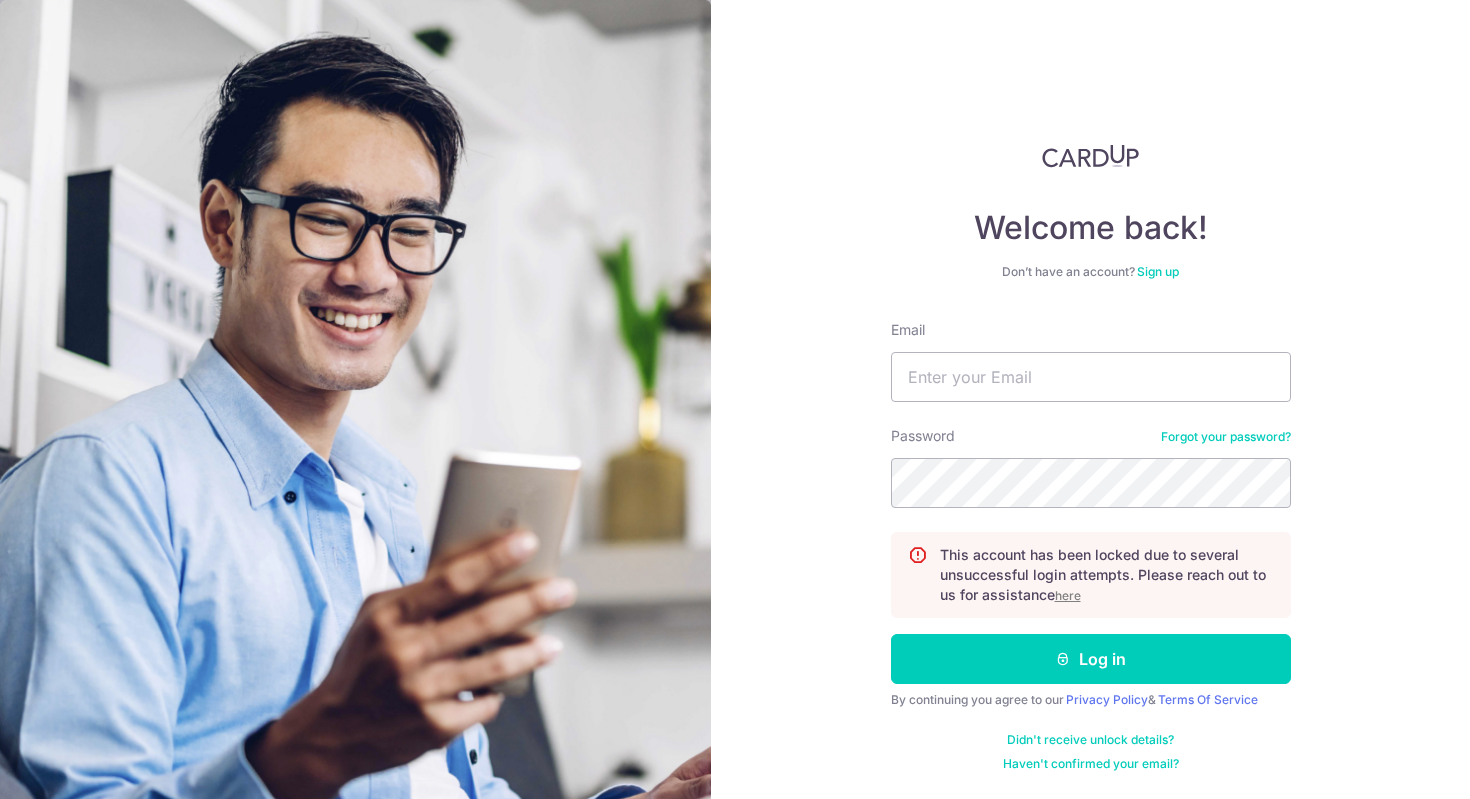 scroll, scrollTop: 0, scrollLeft: 0, axis: both 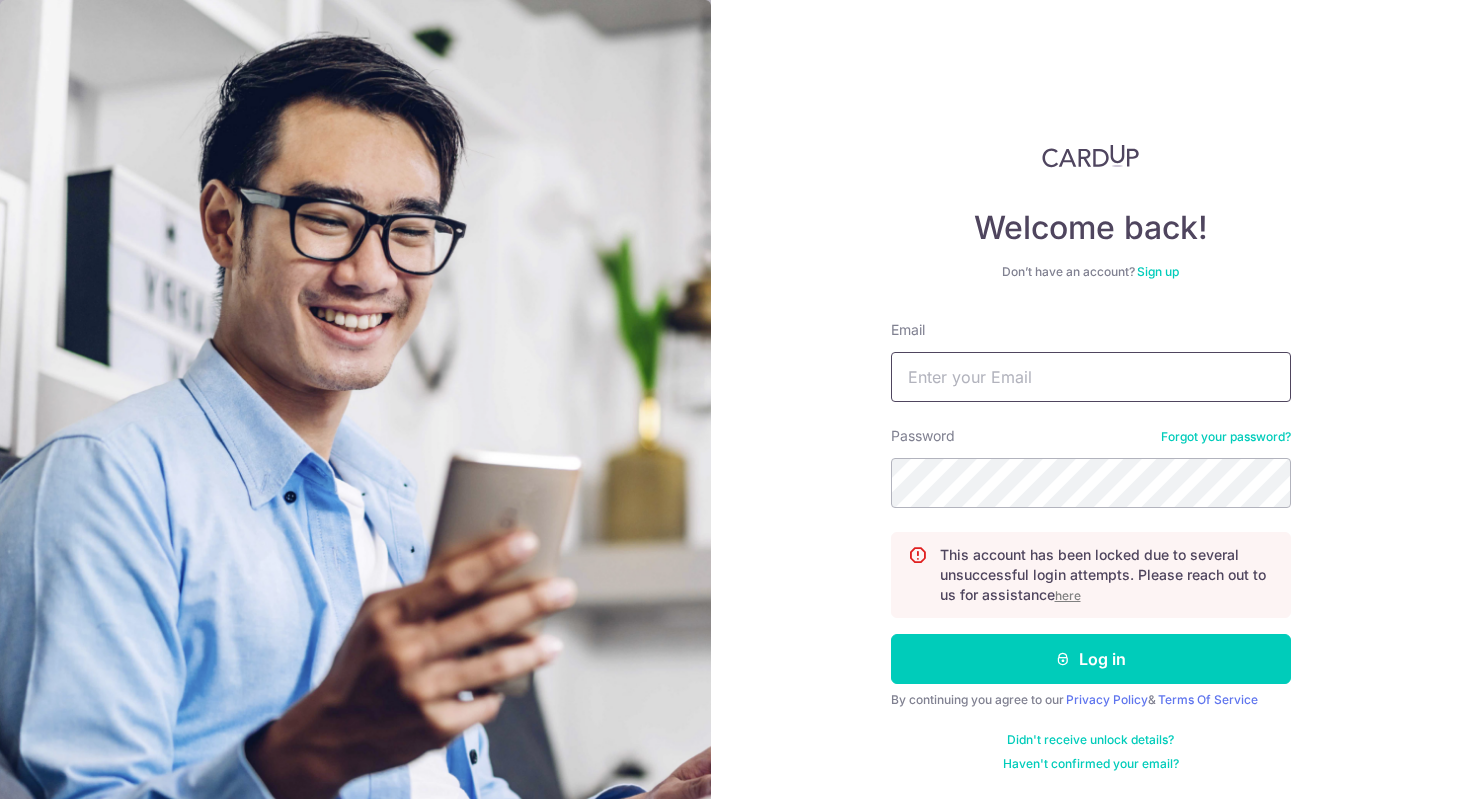 click on "Email" at bounding box center [1091, 377] 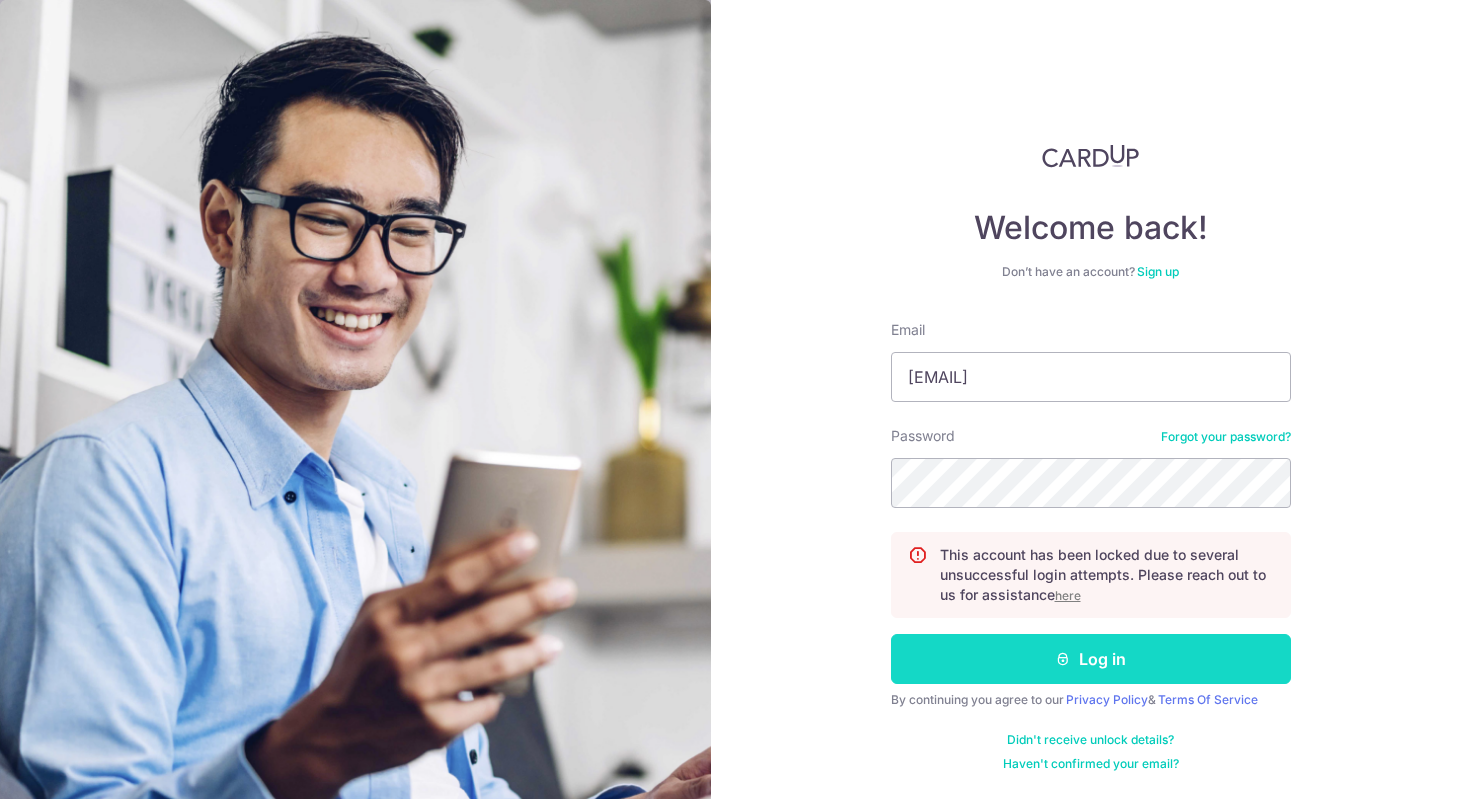 click on "Log in" at bounding box center (1091, 659) 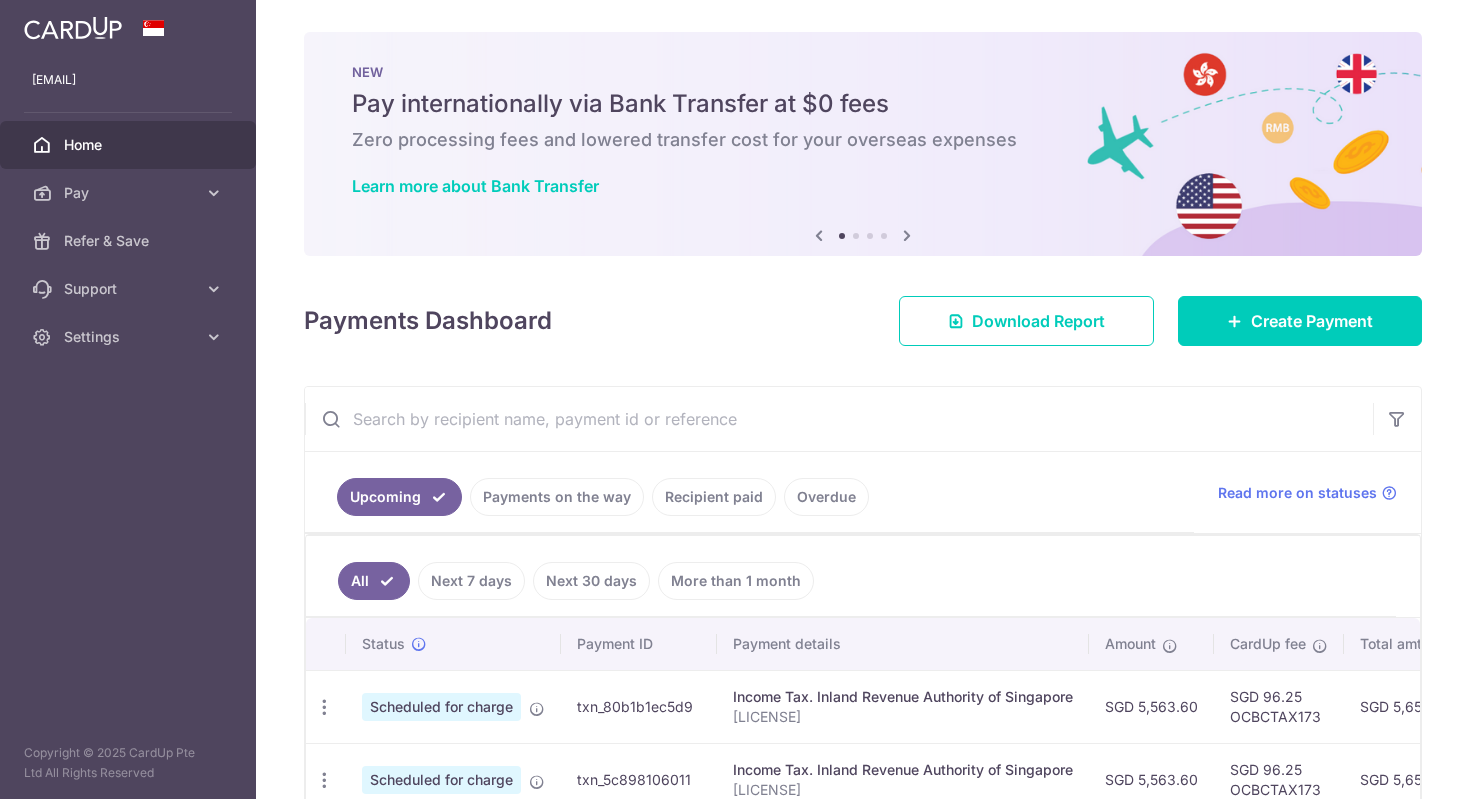 scroll, scrollTop: 0, scrollLeft: 0, axis: both 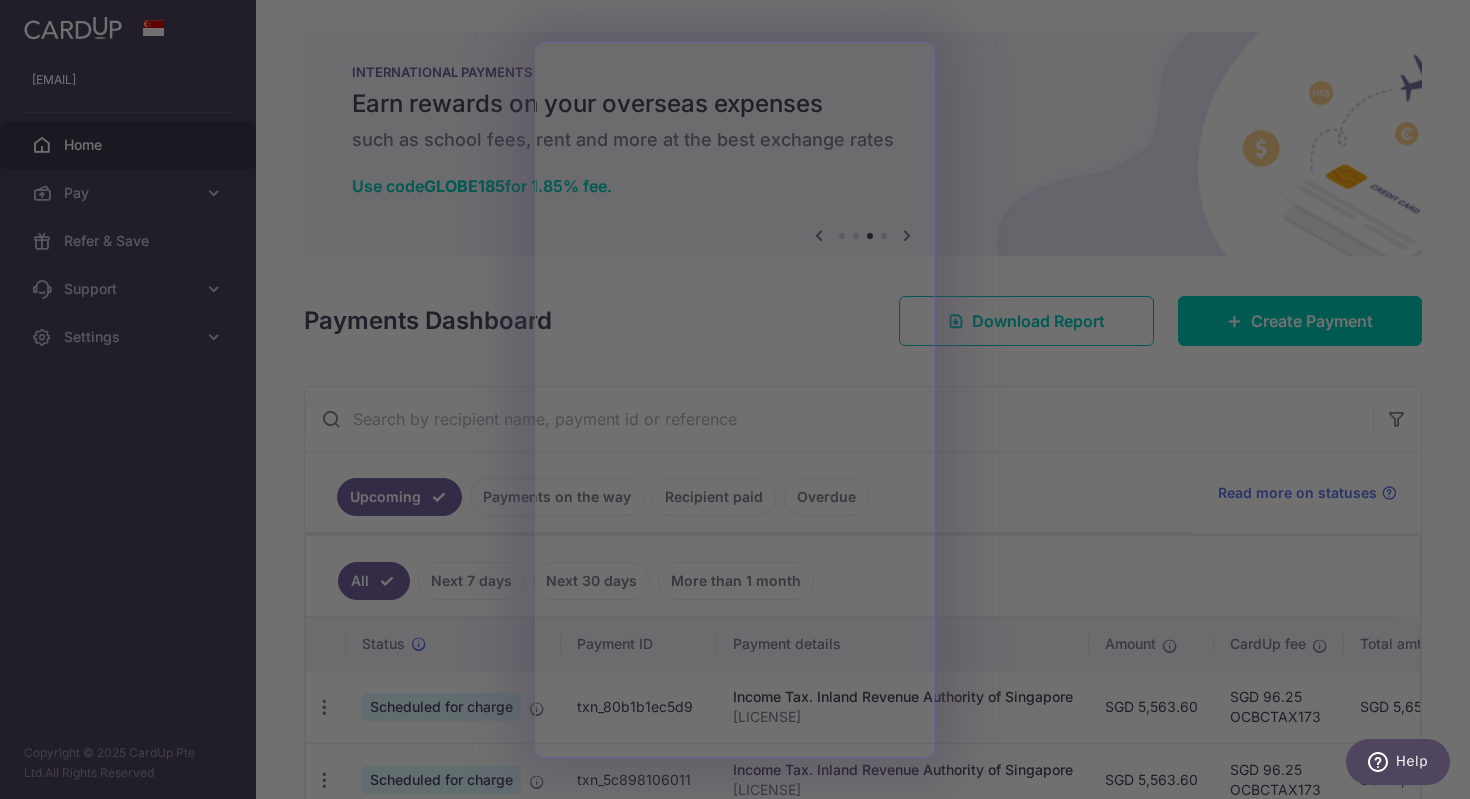 click at bounding box center [742, 403] 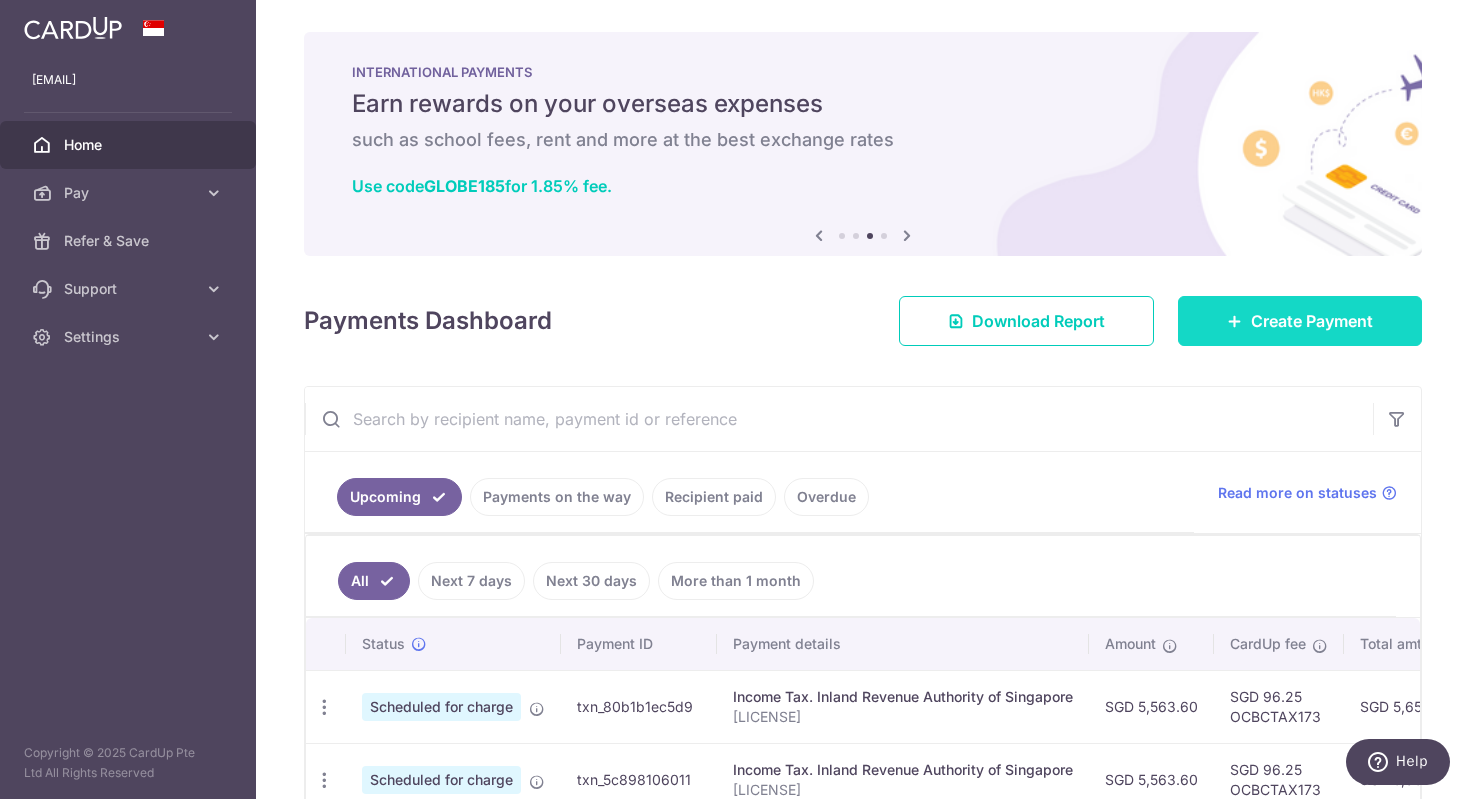 click on "Create Payment" at bounding box center [1312, 321] 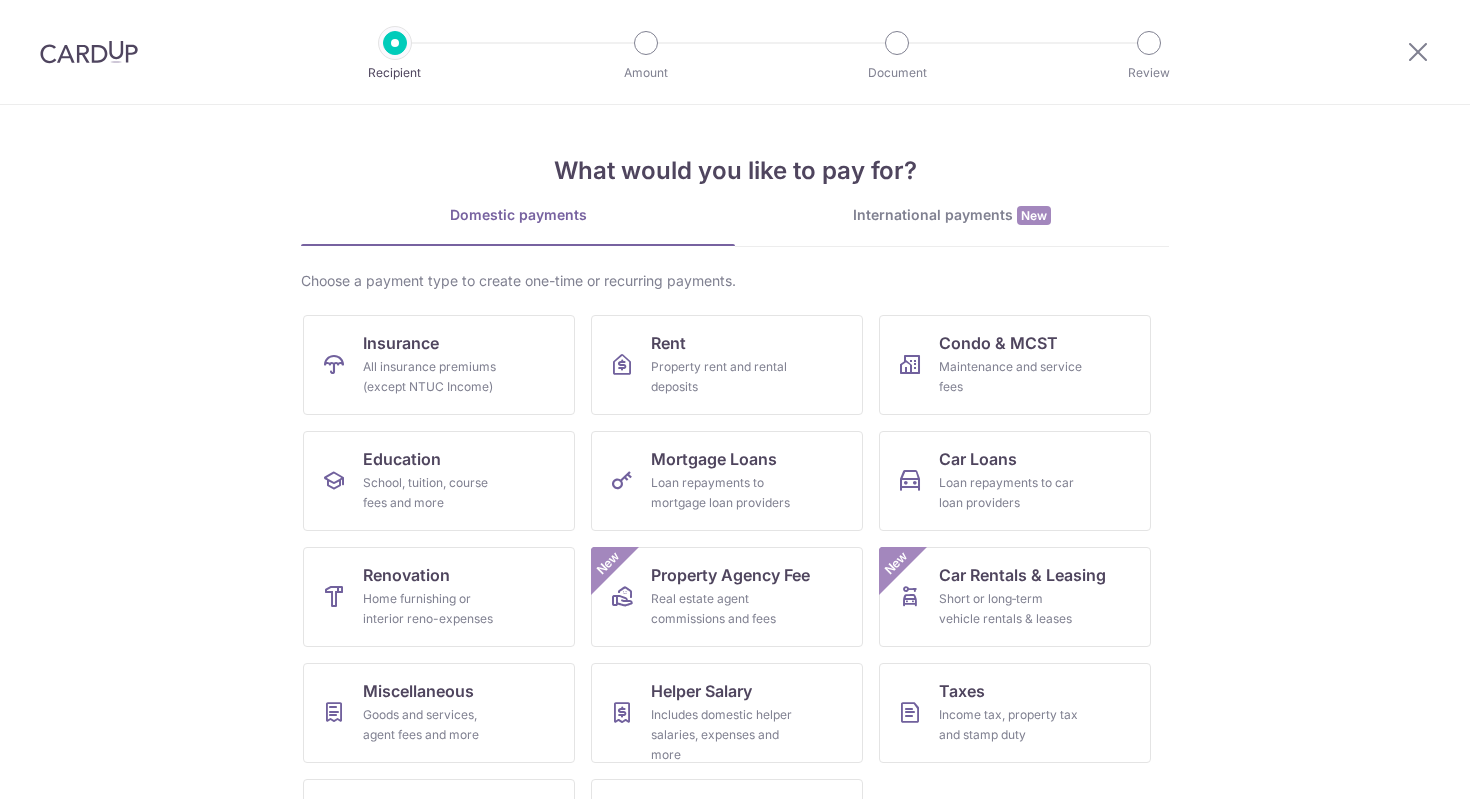 scroll, scrollTop: 0, scrollLeft: 0, axis: both 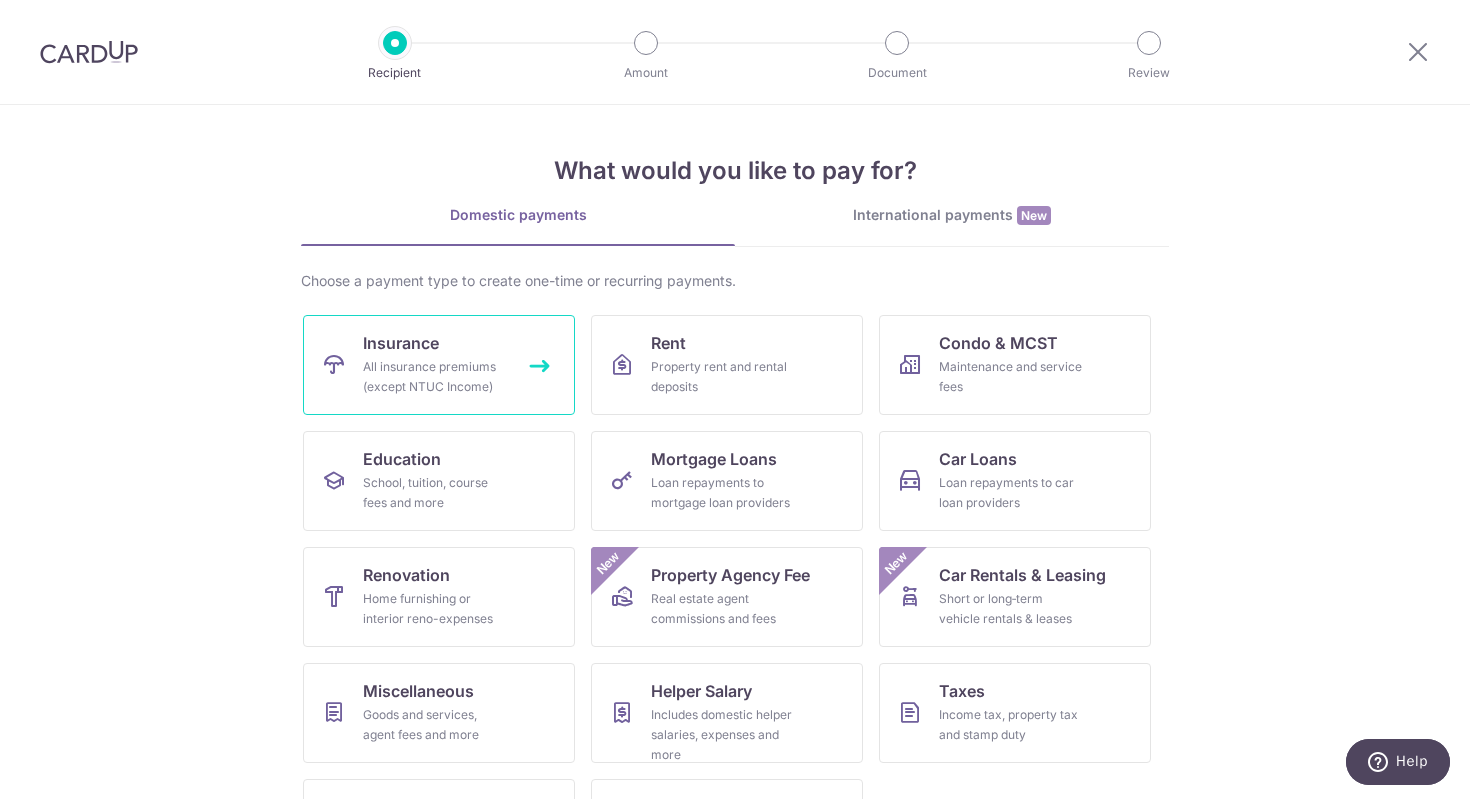 click on "All insurance premiums (except NTUC Income)" at bounding box center [435, 377] 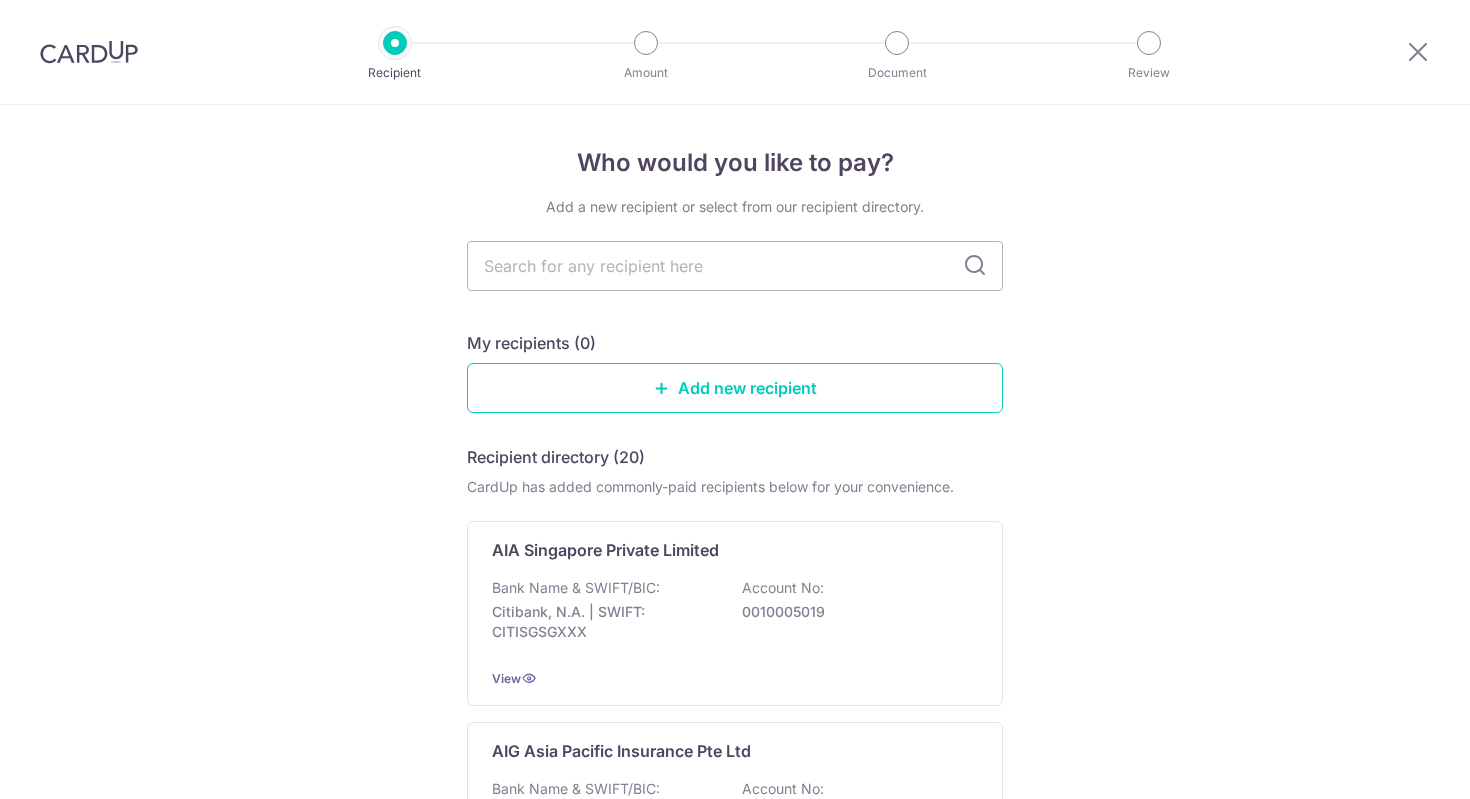 scroll, scrollTop: 0, scrollLeft: 0, axis: both 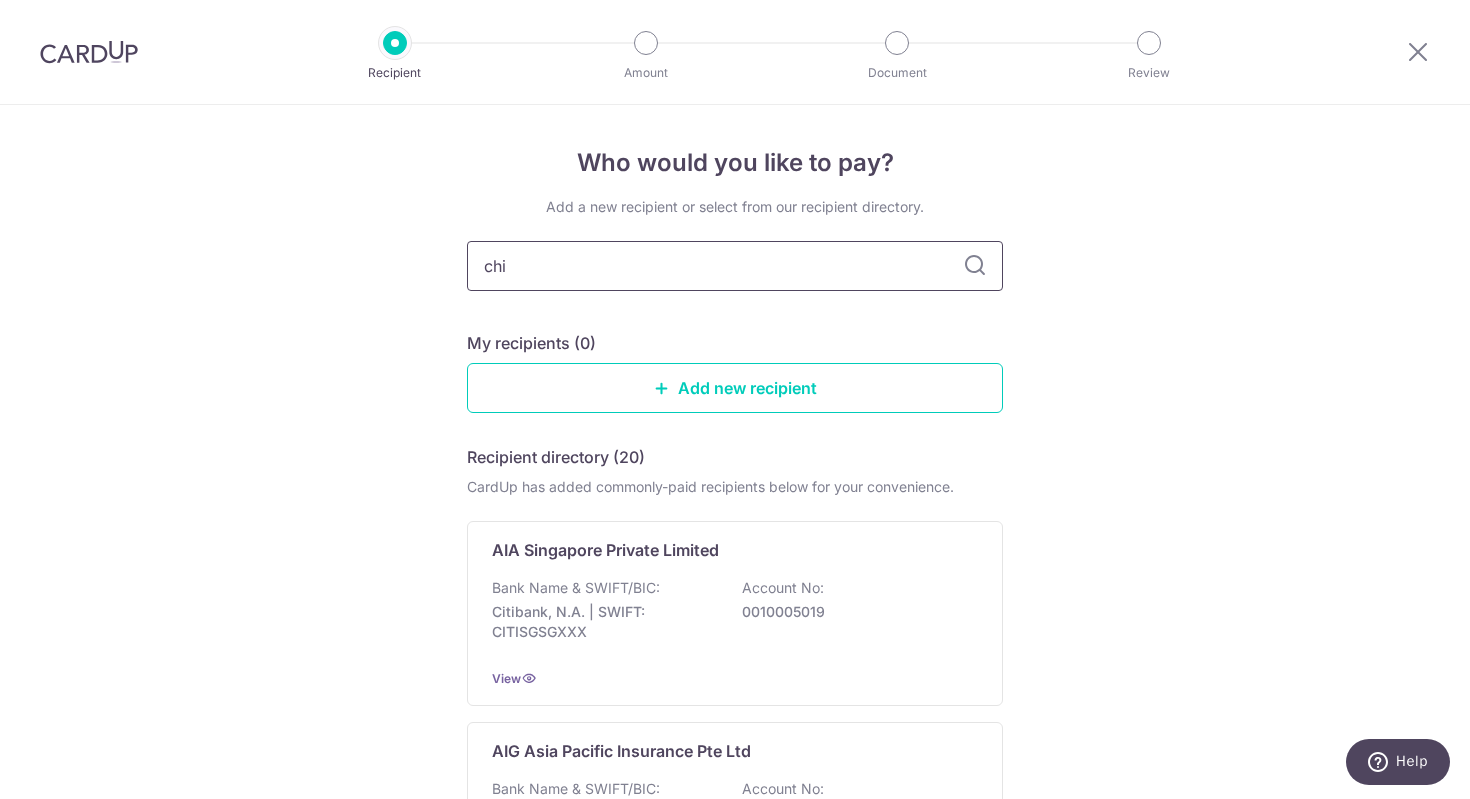 type on "chin" 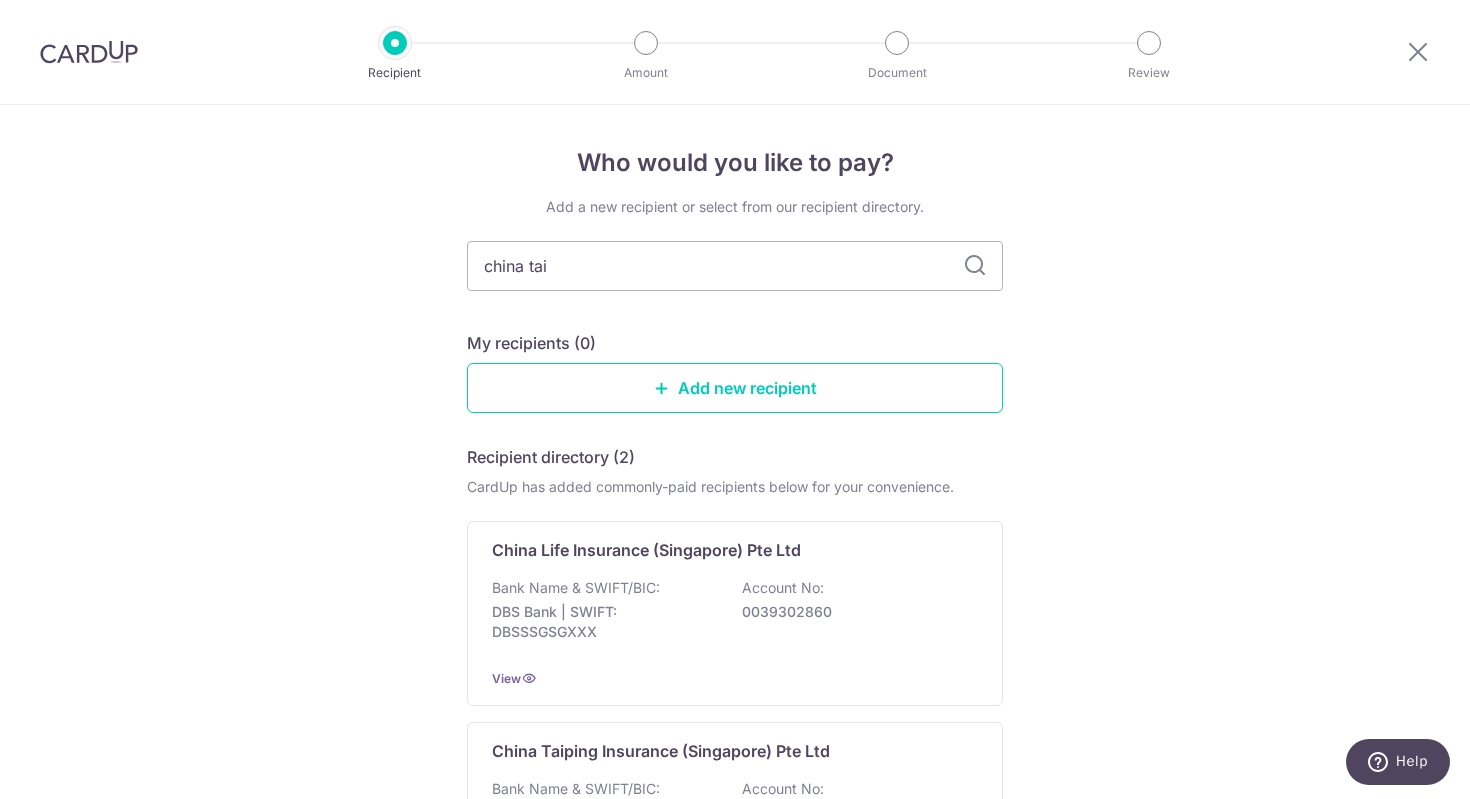type on "china taip" 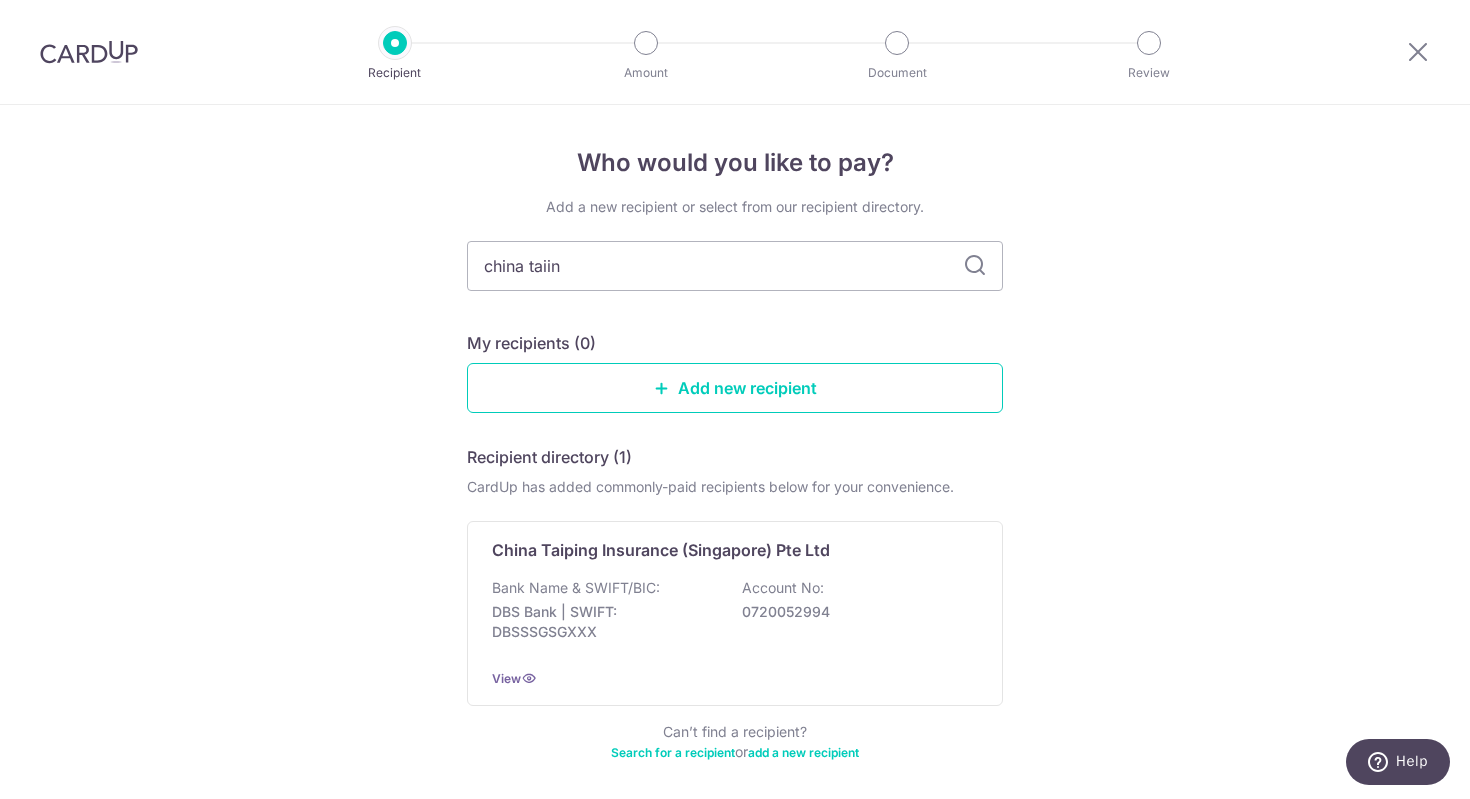 type on "[COUNTRY] taiing" 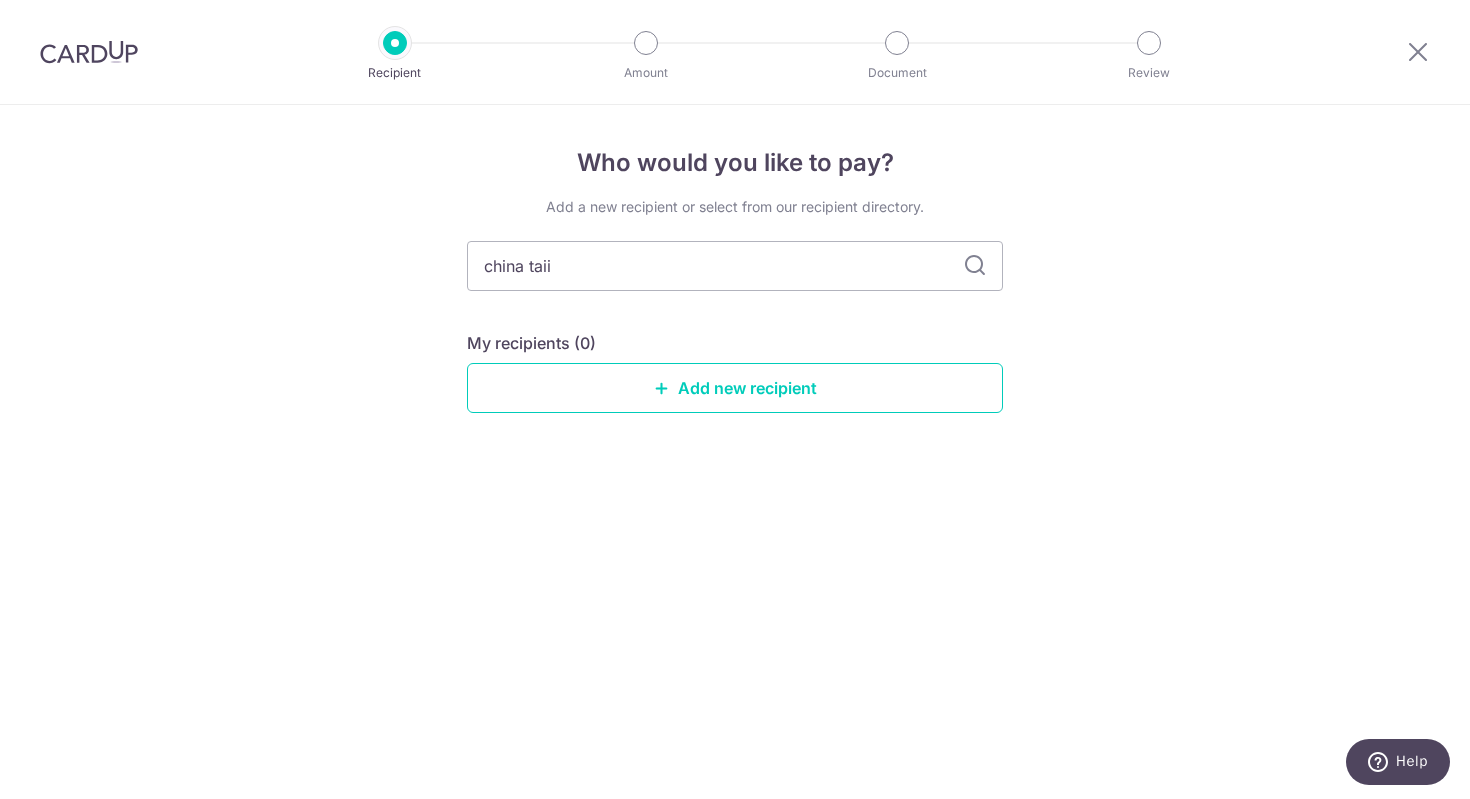 type on "china tai" 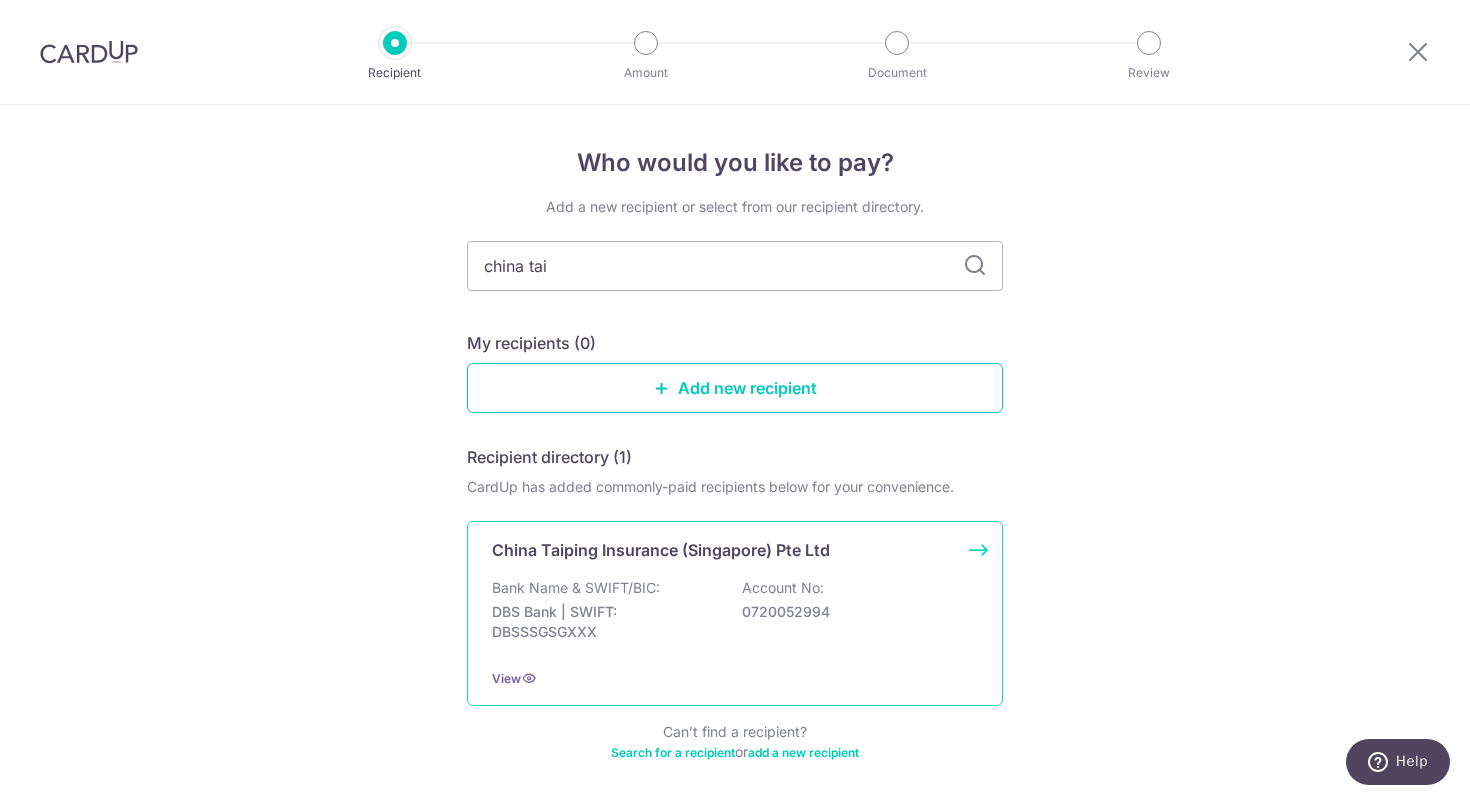click on "View" at bounding box center [735, 678] 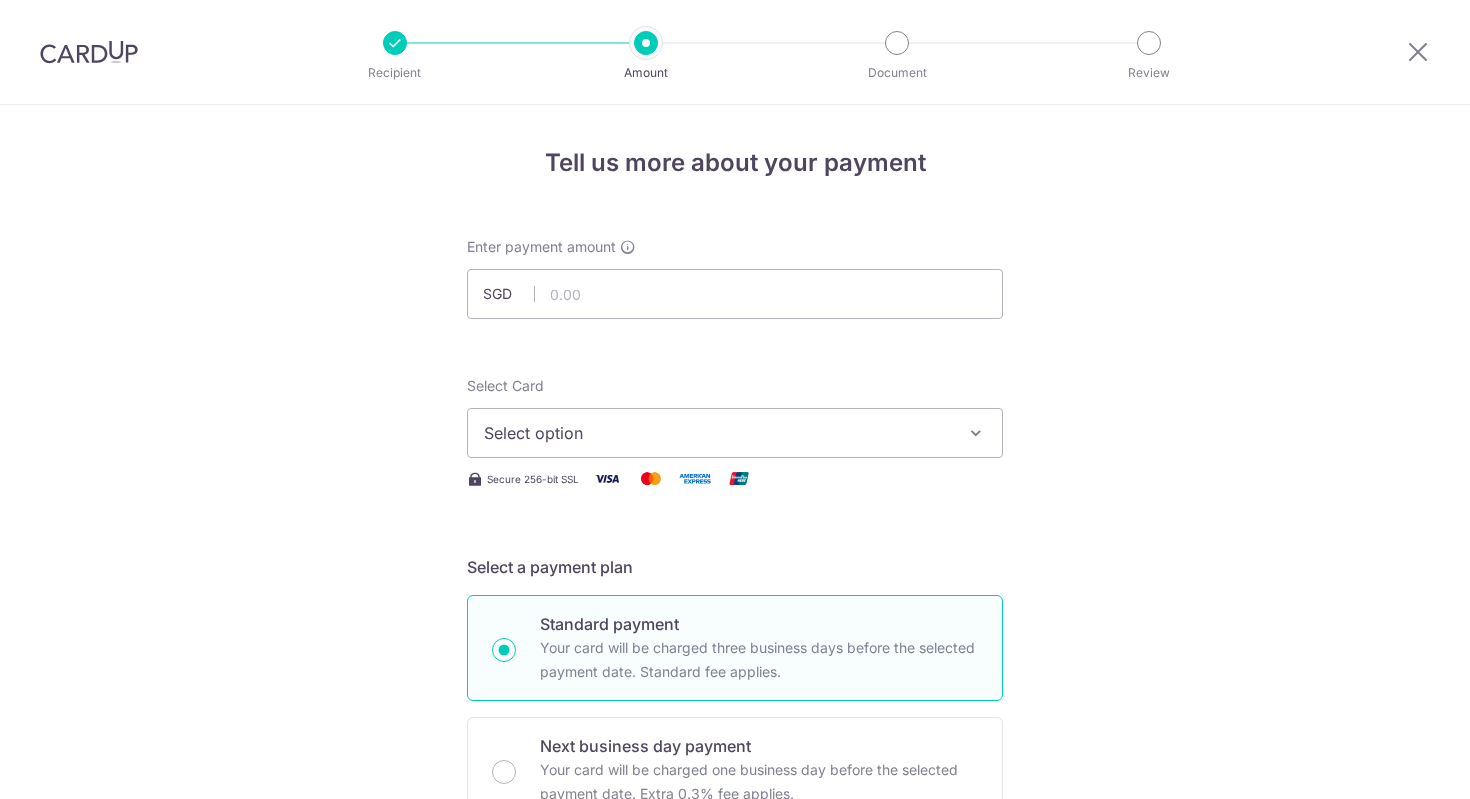 scroll, scrollTop: 0, scrollLeft: 0, axis: both 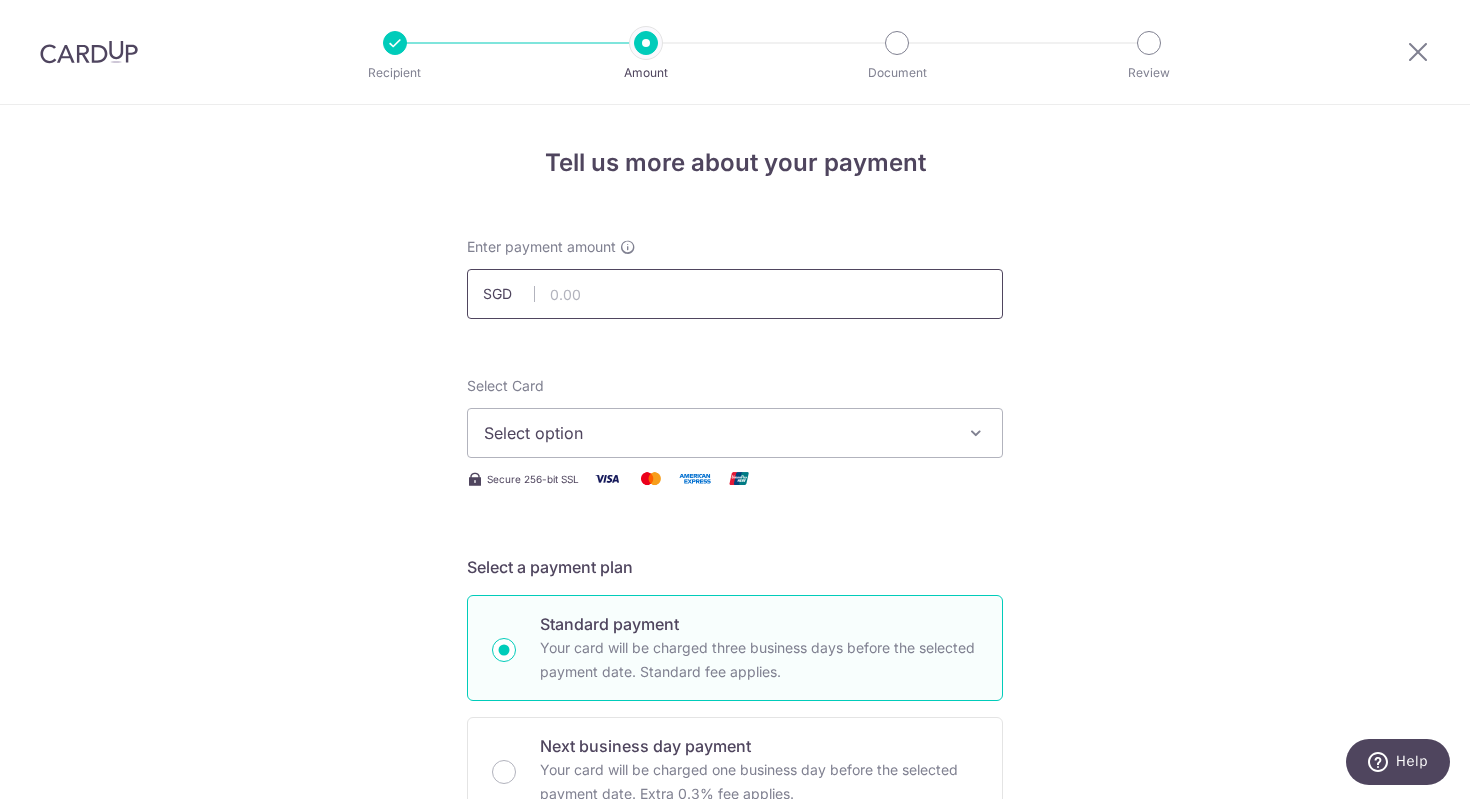 click at bounding box center [735, 294] 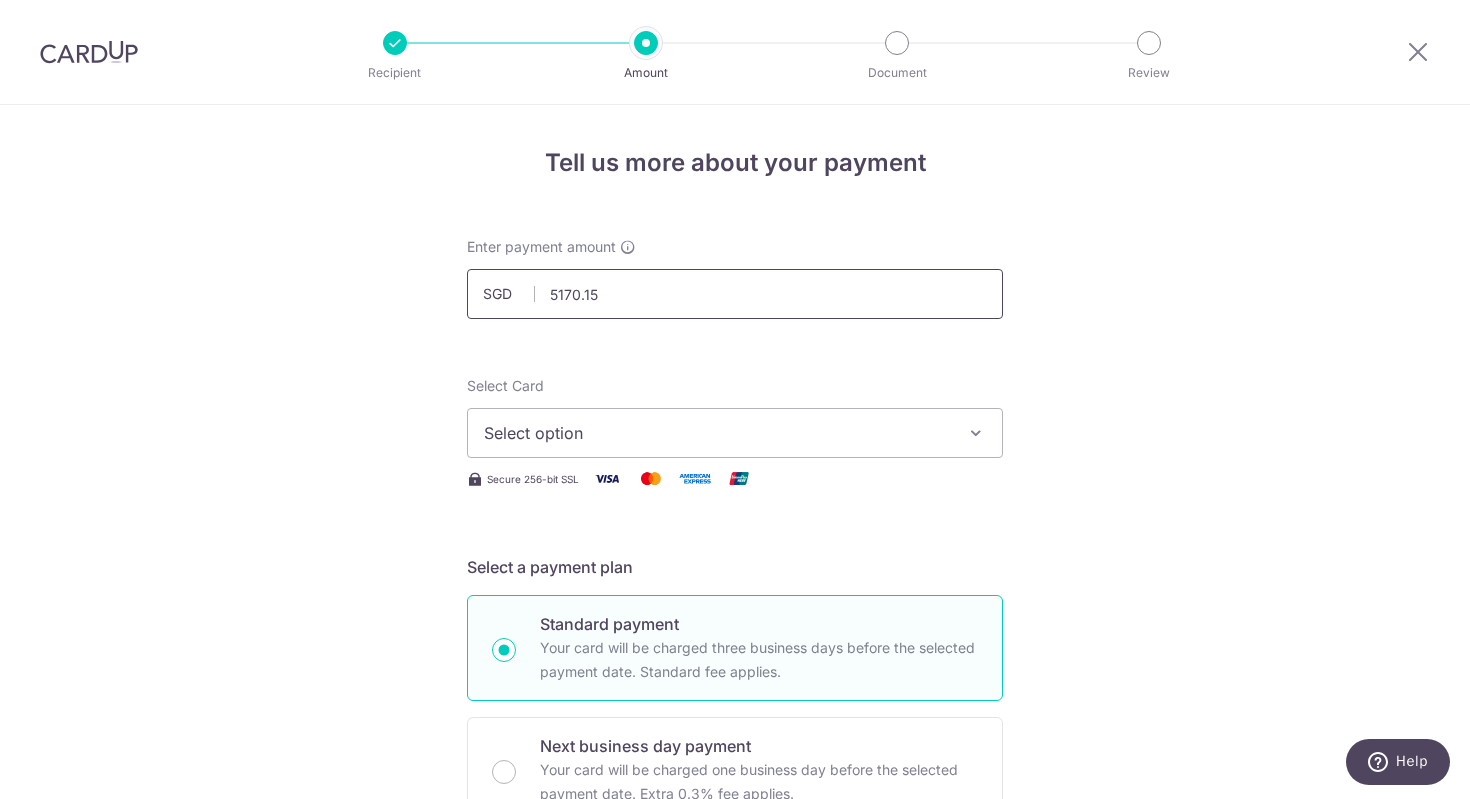 click on "Add Card" at bounding box center (0, 0) 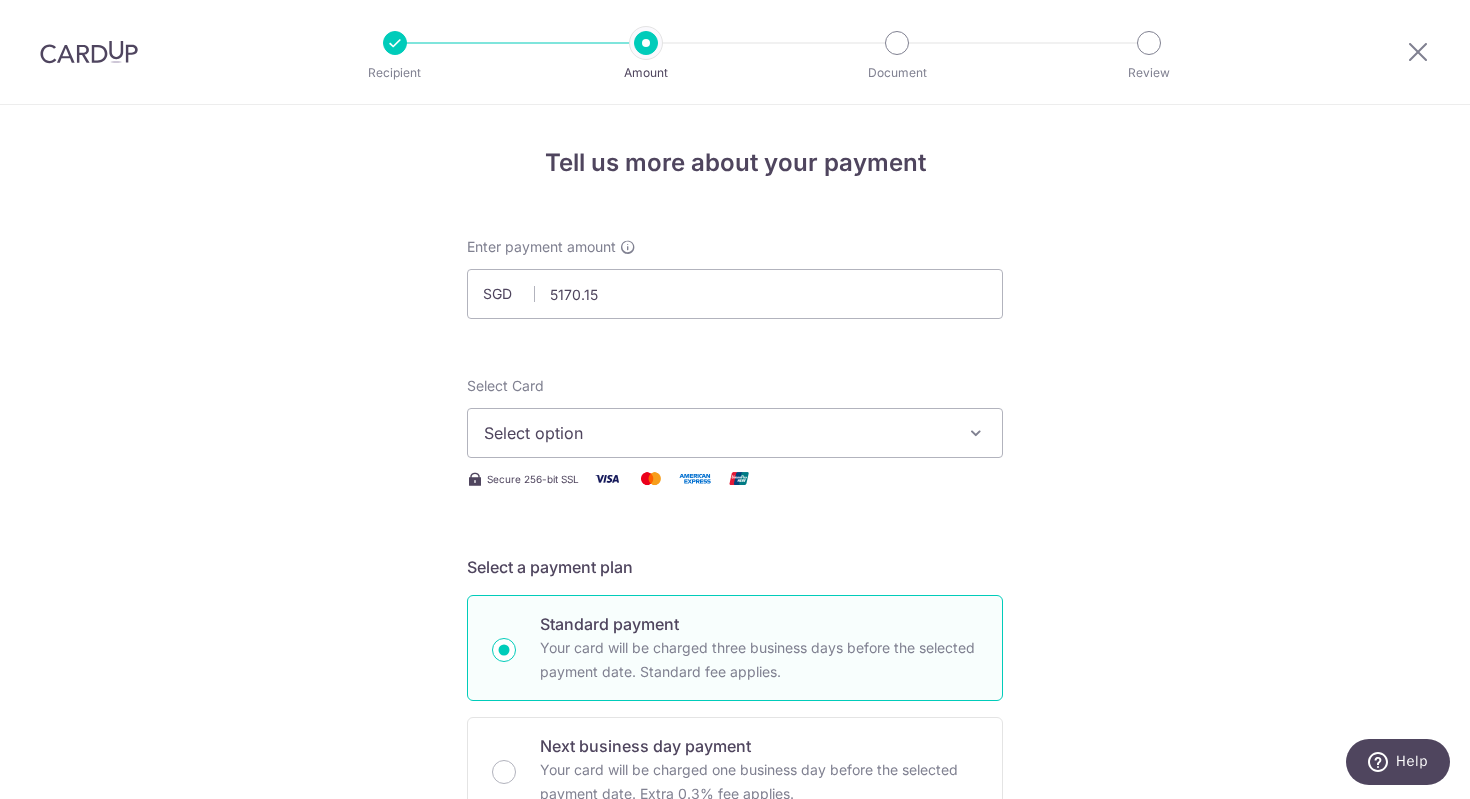 click on "Tell us more about your payment
Enter payment amount
SGD
[AMOUNT]
Select Card
Select option
Add credit card
Your Cards
[CREDIT_CARD]
[CREDIT_CARD]
Secure 256-bit SSL
Text
New card details
Please enter valid card details.
Card" at bounding box center (735, 1009) 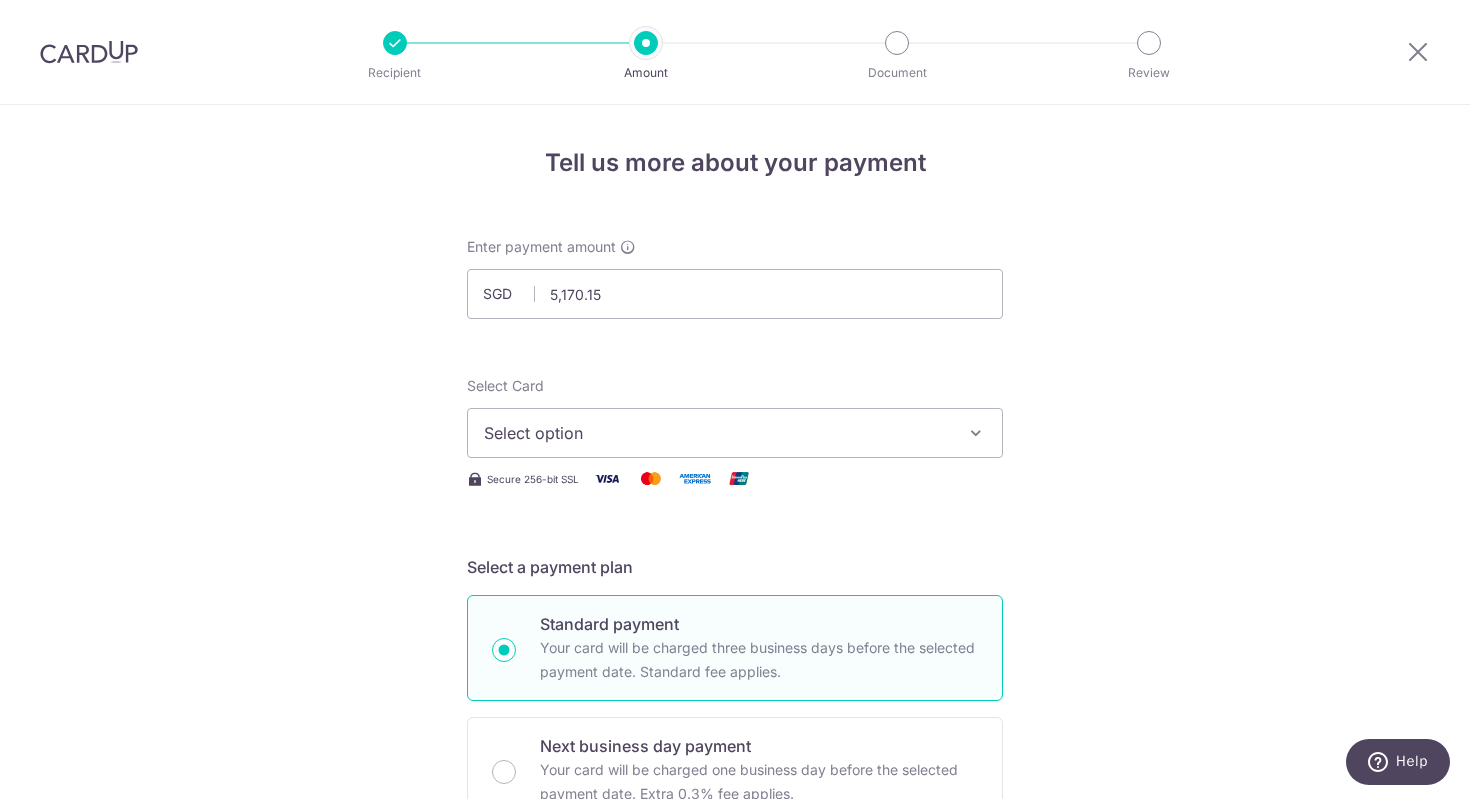 click on "Select option" at bounding box center (717, 433) 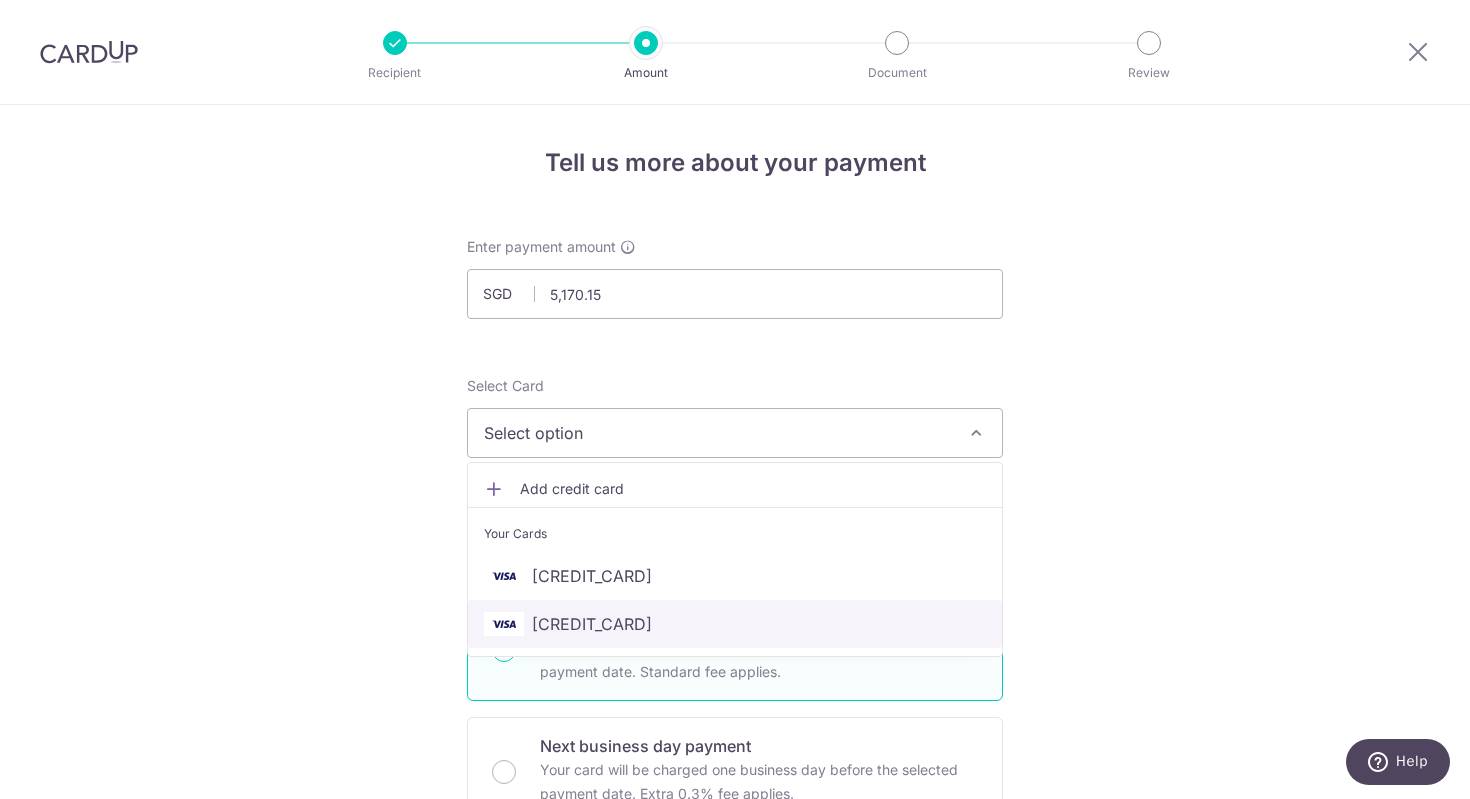 click on "**** 5133" at bounding box center [735, 624] 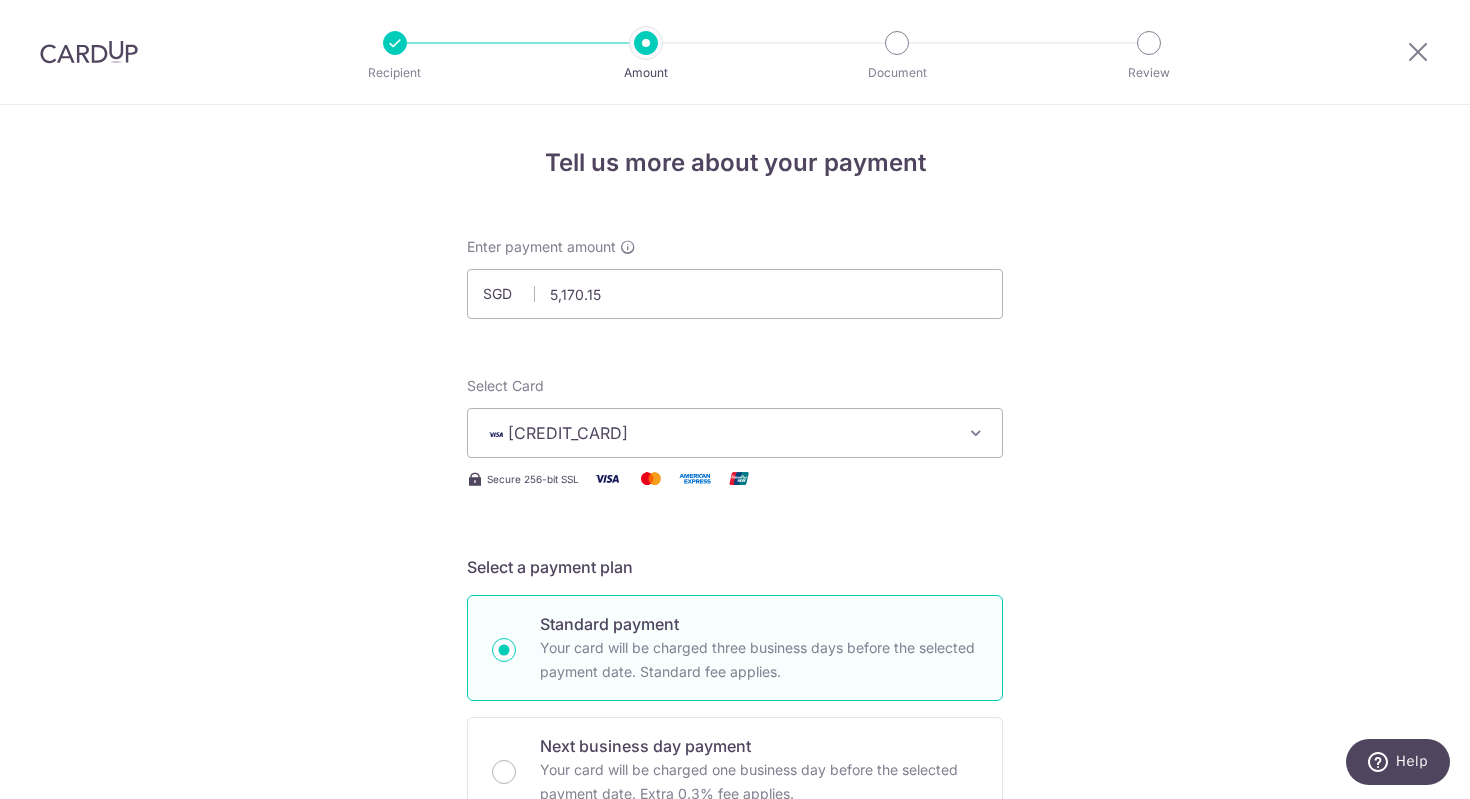 click on "Tell us more about your payment
Enter payment amount
SGD
5,170.15
5170.15
Select Card
**** 5133
Add credit card
Your Cards
**** 2012
**** 5133
Secure 256-bit SSL
Text
New card details
Please enter valid card details.
Card" at bounding box center (735, 1009) 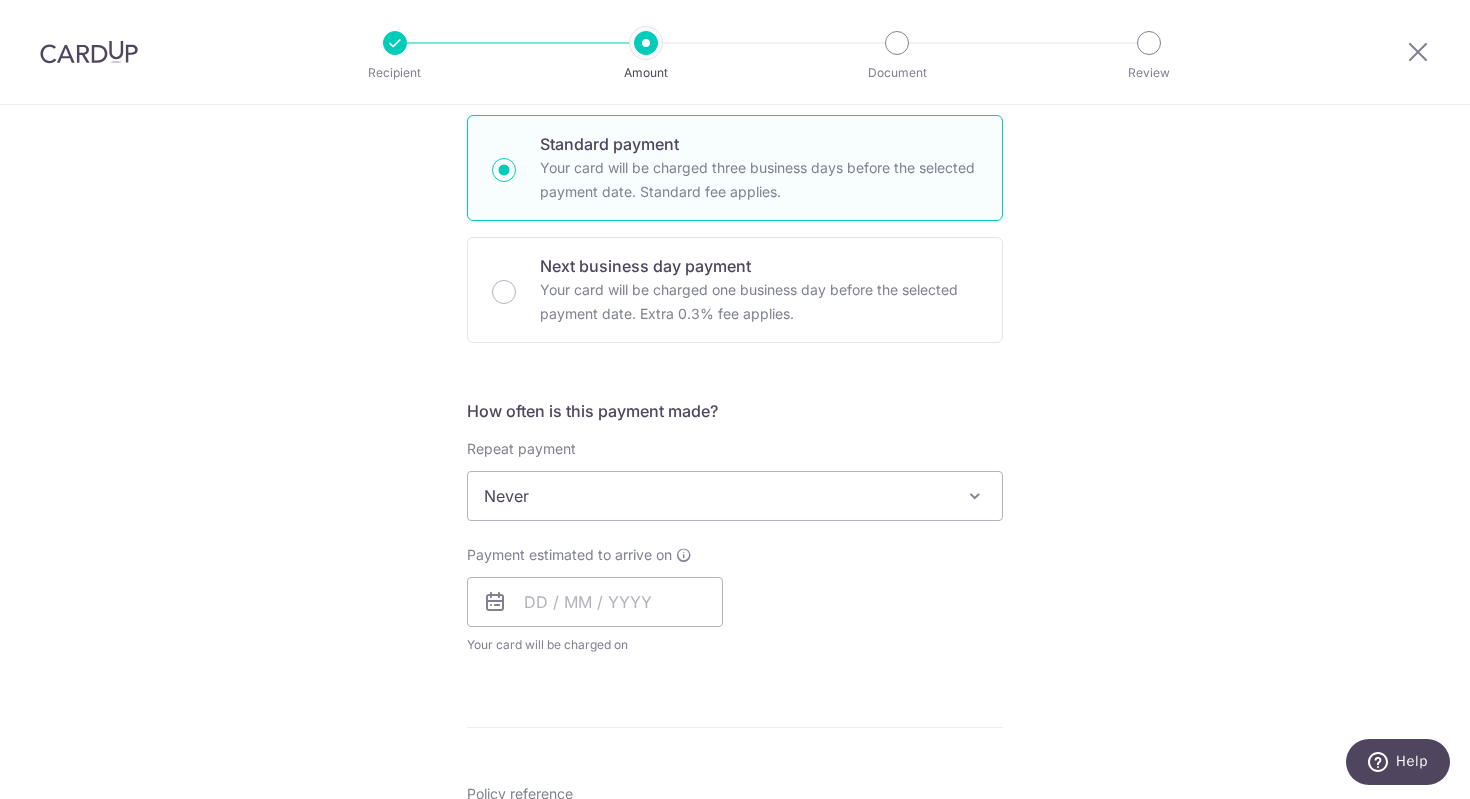 scroll, scrollTop: 520, scrollLeft: 0, axis: vertical 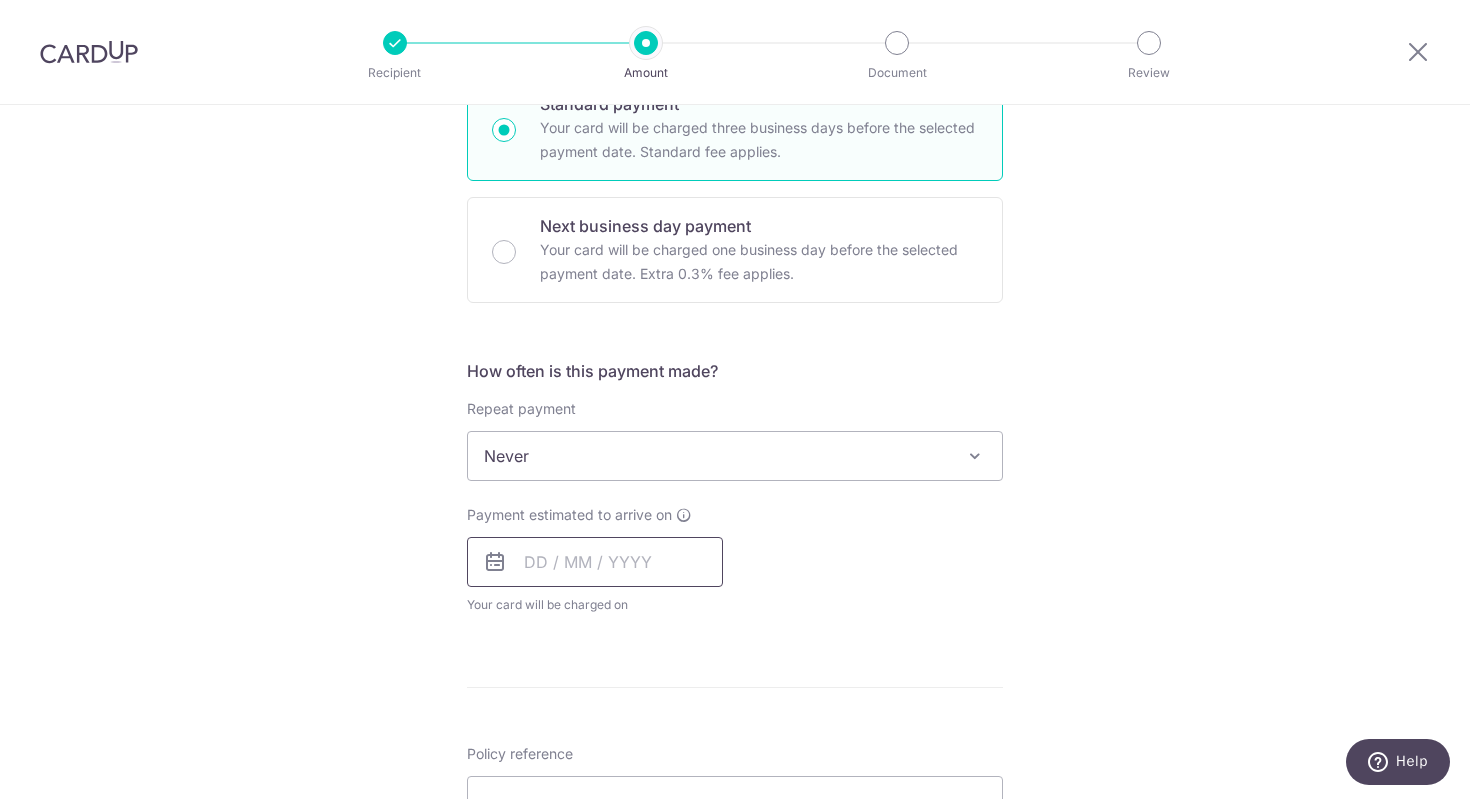 click at bounding box center (595, 562) 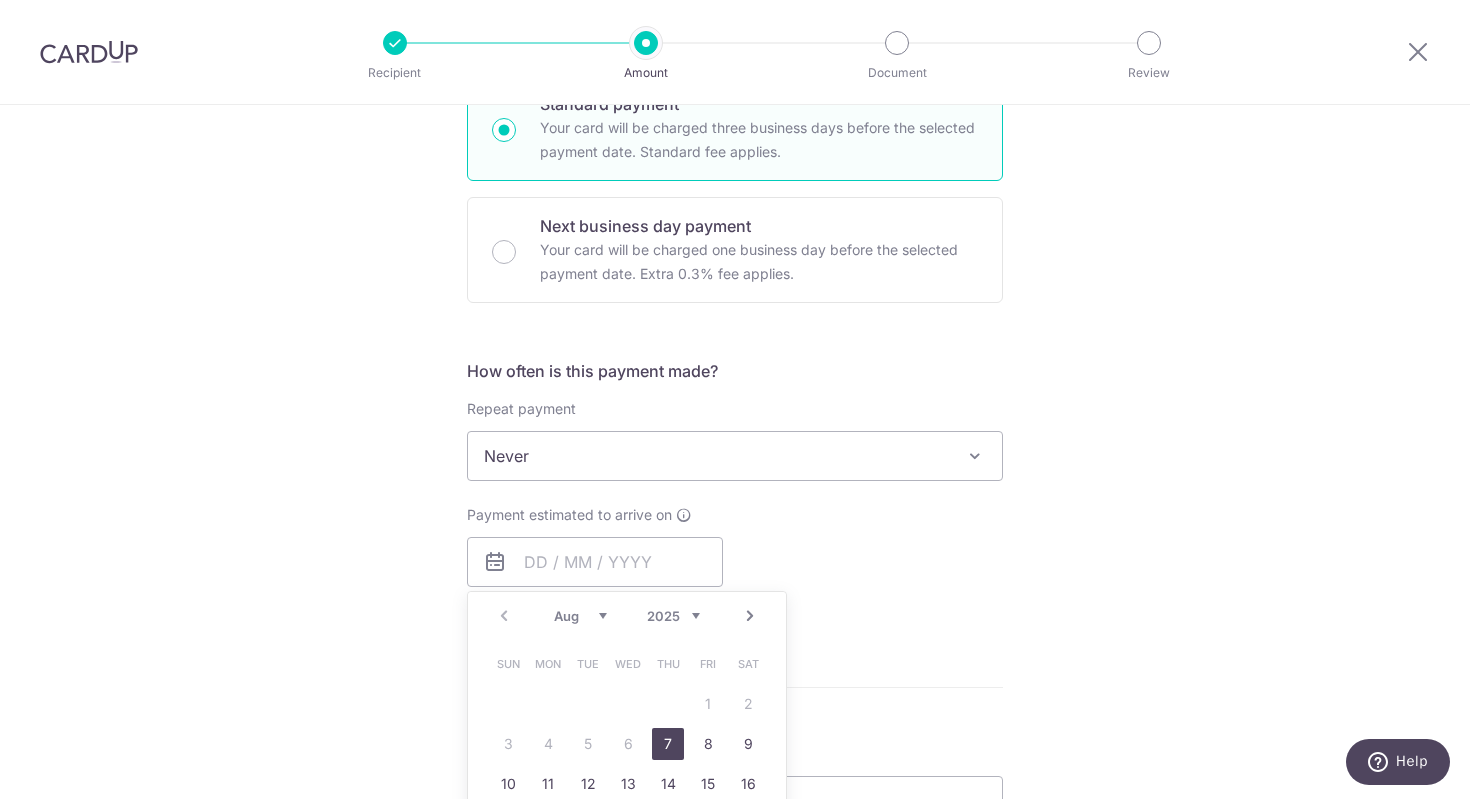click on "Tell us more about your payment
Enter payment amount
SGD
5,170.15
5170.15
Select Card
**** 5133
Add credit card
Your Cards
**** 2012
**** 5133
Secure 256-bit SSL
Text
New card details
Please enter valid card details.
Card" at bounding box center (735, 489) 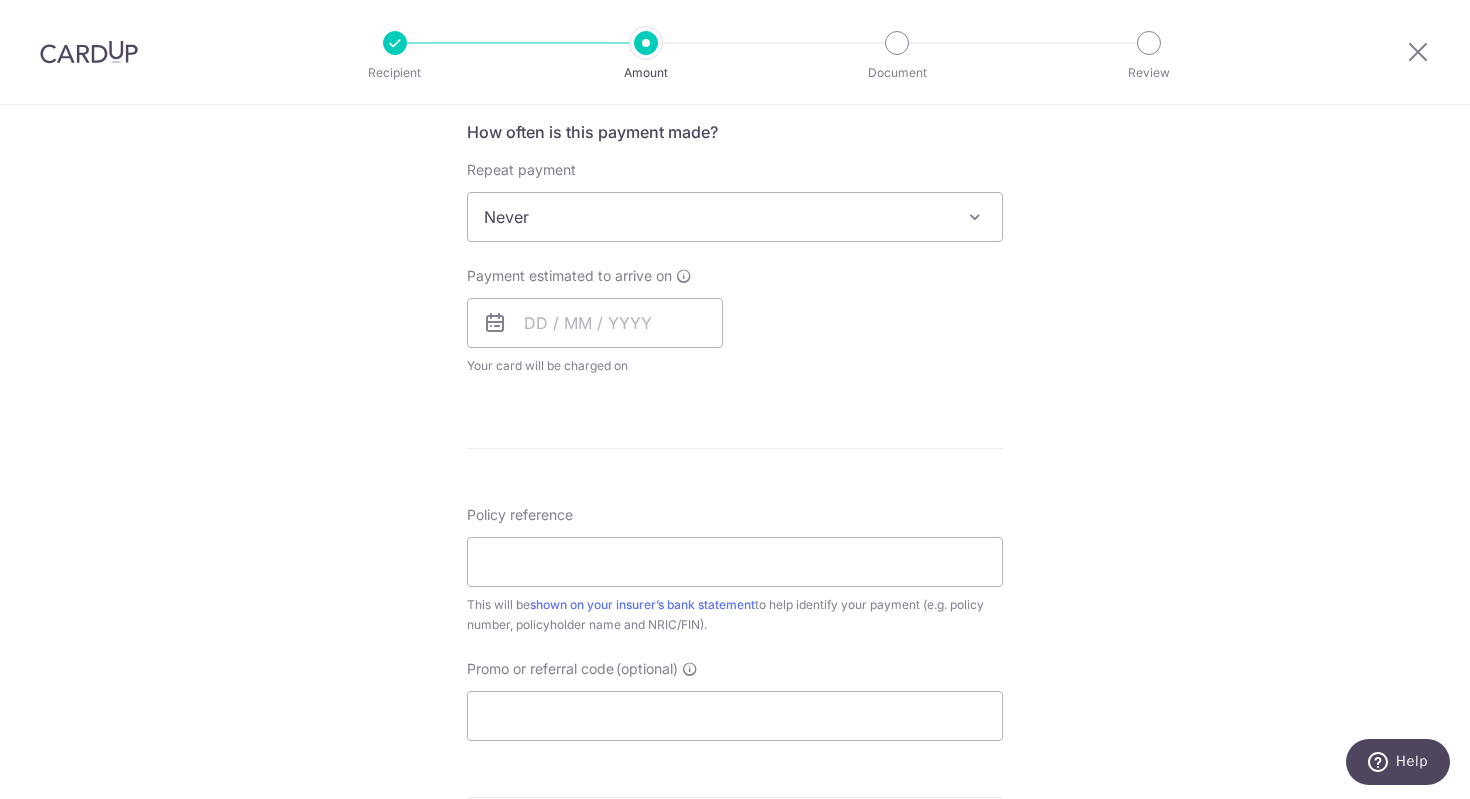 scroll, scrollTop: 760, scrollLeft: 0, axis: vertical 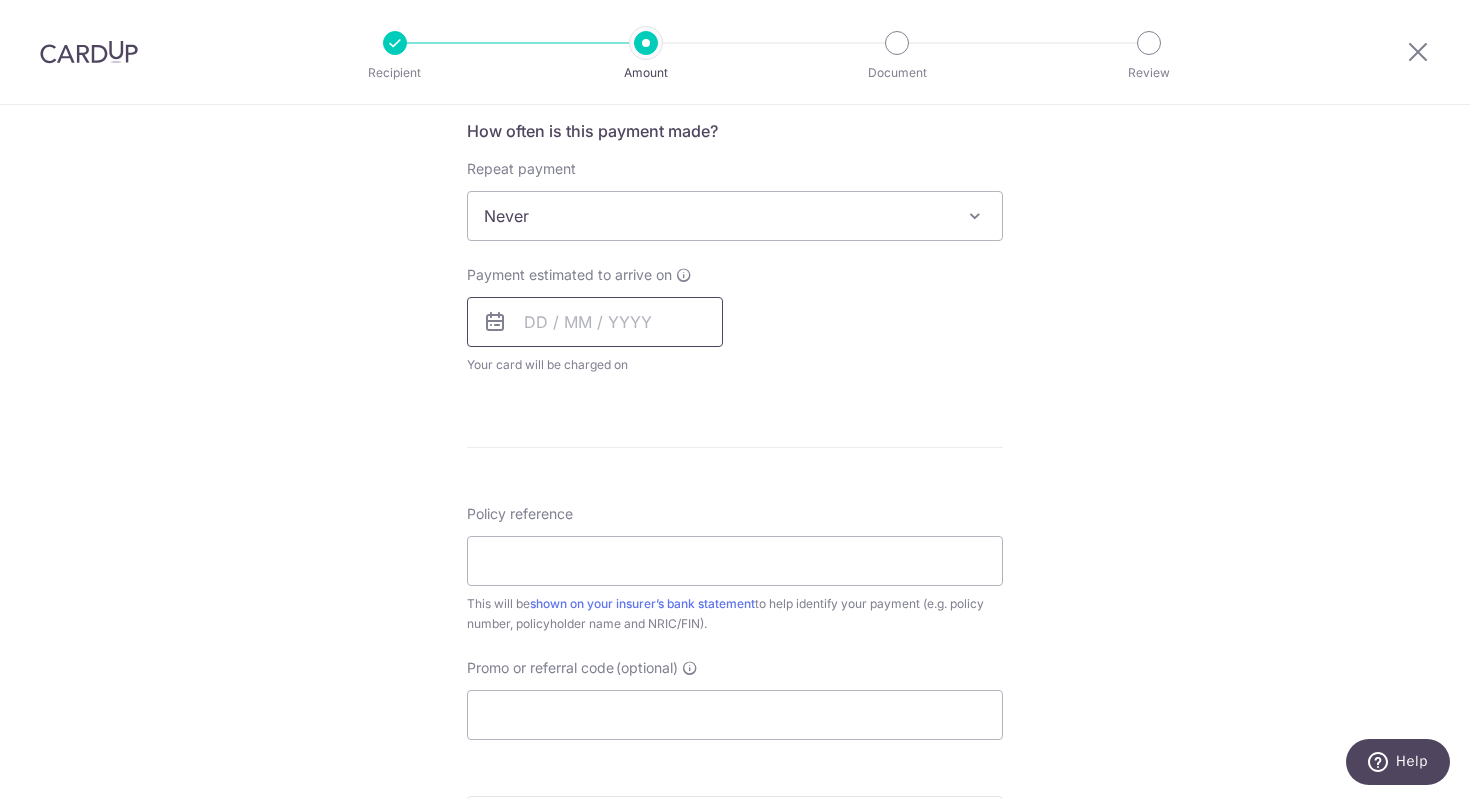 click at bounding box center [595, 322] 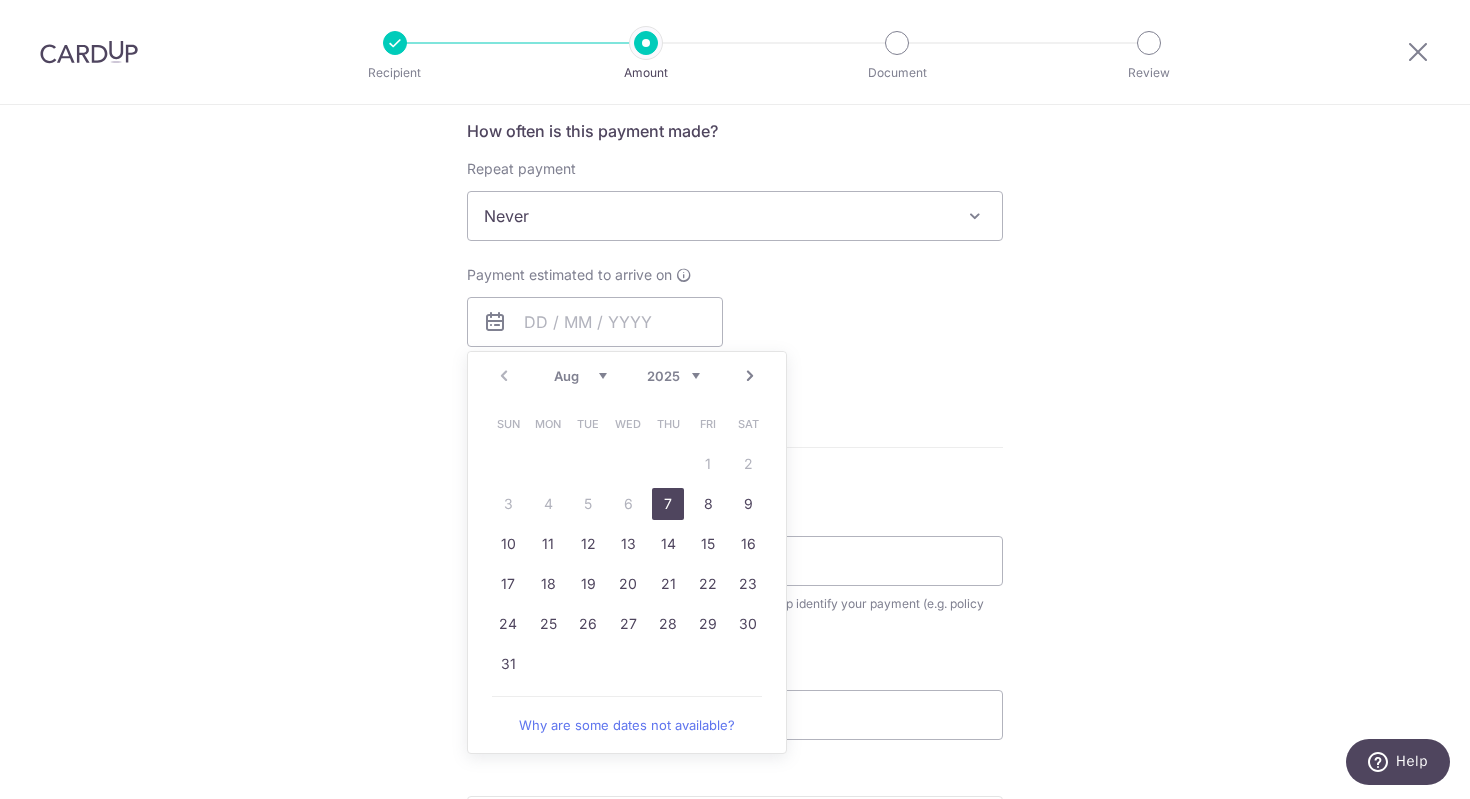 click on "Next" at bounding box center [750, 376] 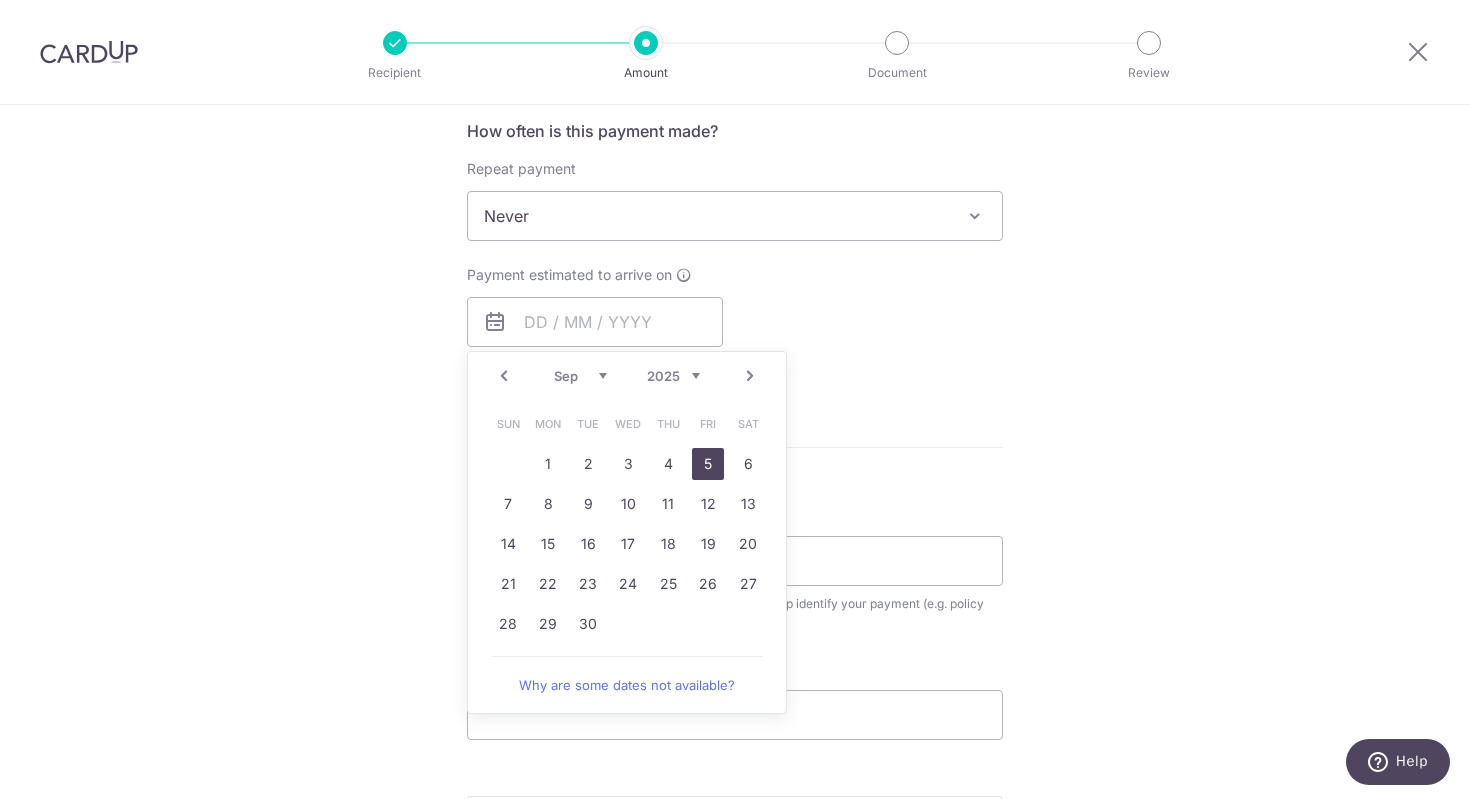 click on "5" at bounding box center (708, 464) 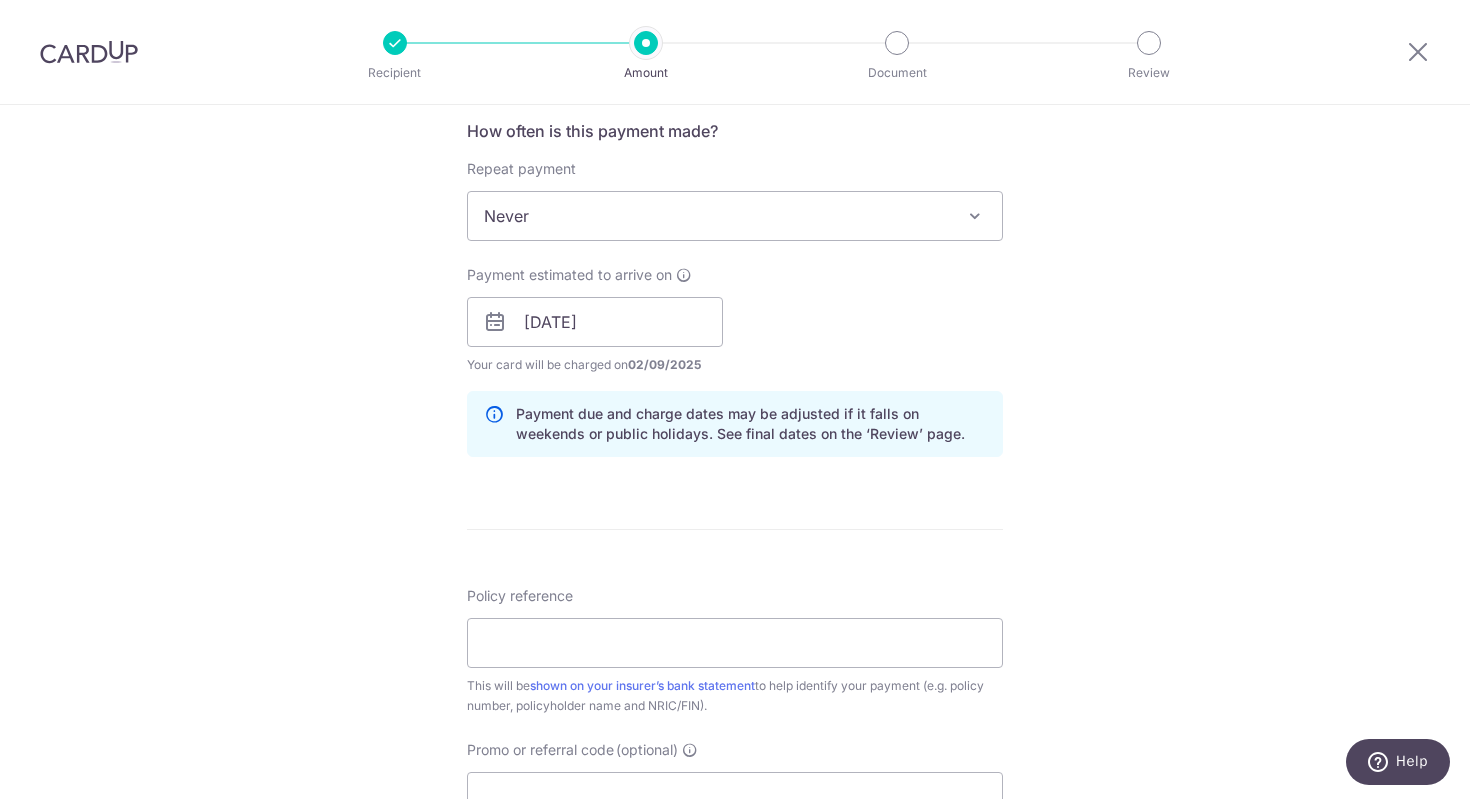 click on "Tell us more about your payment
Enter payment amount
SGD
5,170.15
5170.15
Select Card
**** 5133
Add credit card
Your Cards
**** 2012
**** 5133
Secure 256-bit SSL
Text
New card details
Please enter valid card details.
Card" at bounding box center (735, 290) 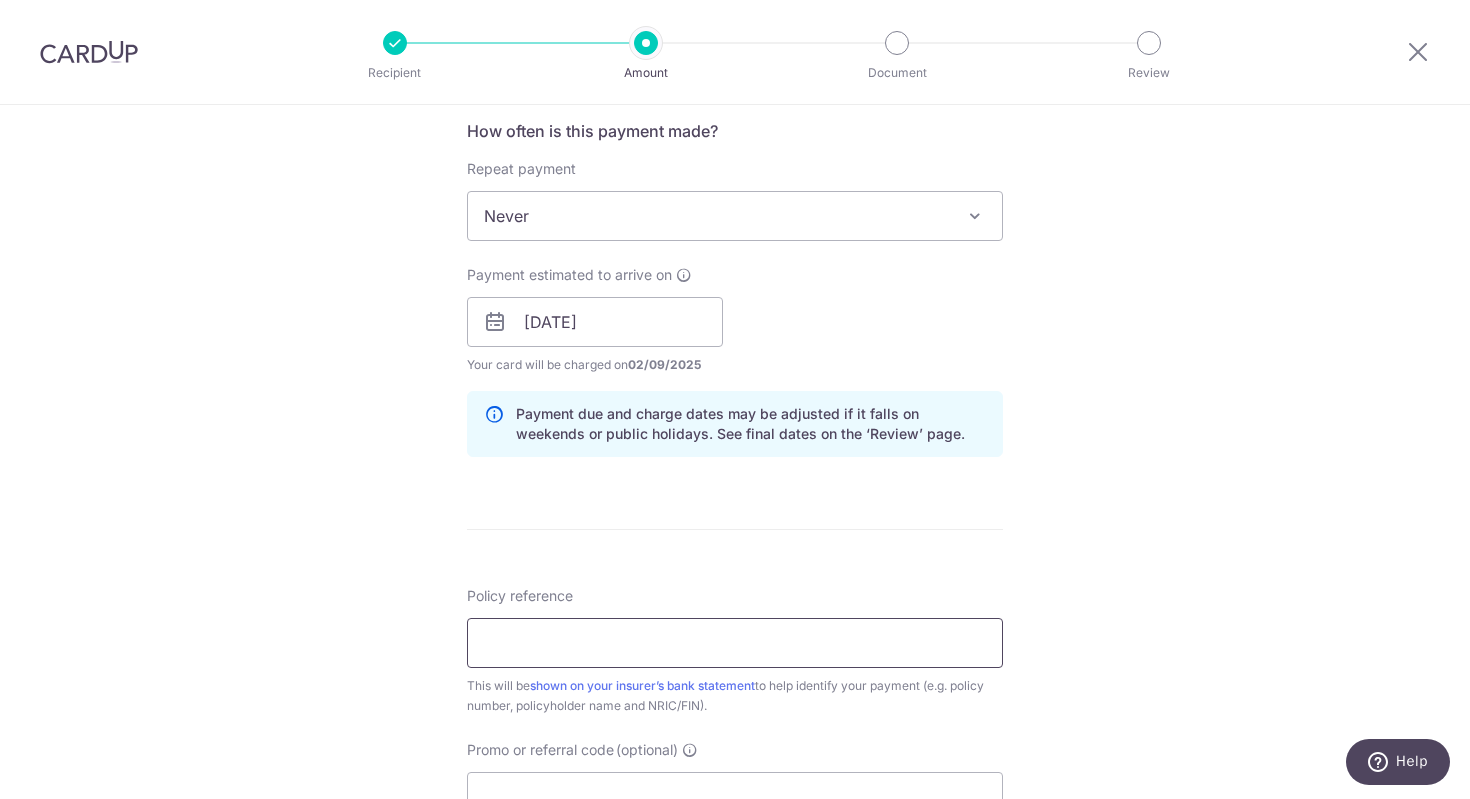 click on "Policy reference" at bounding box center (735, 643) 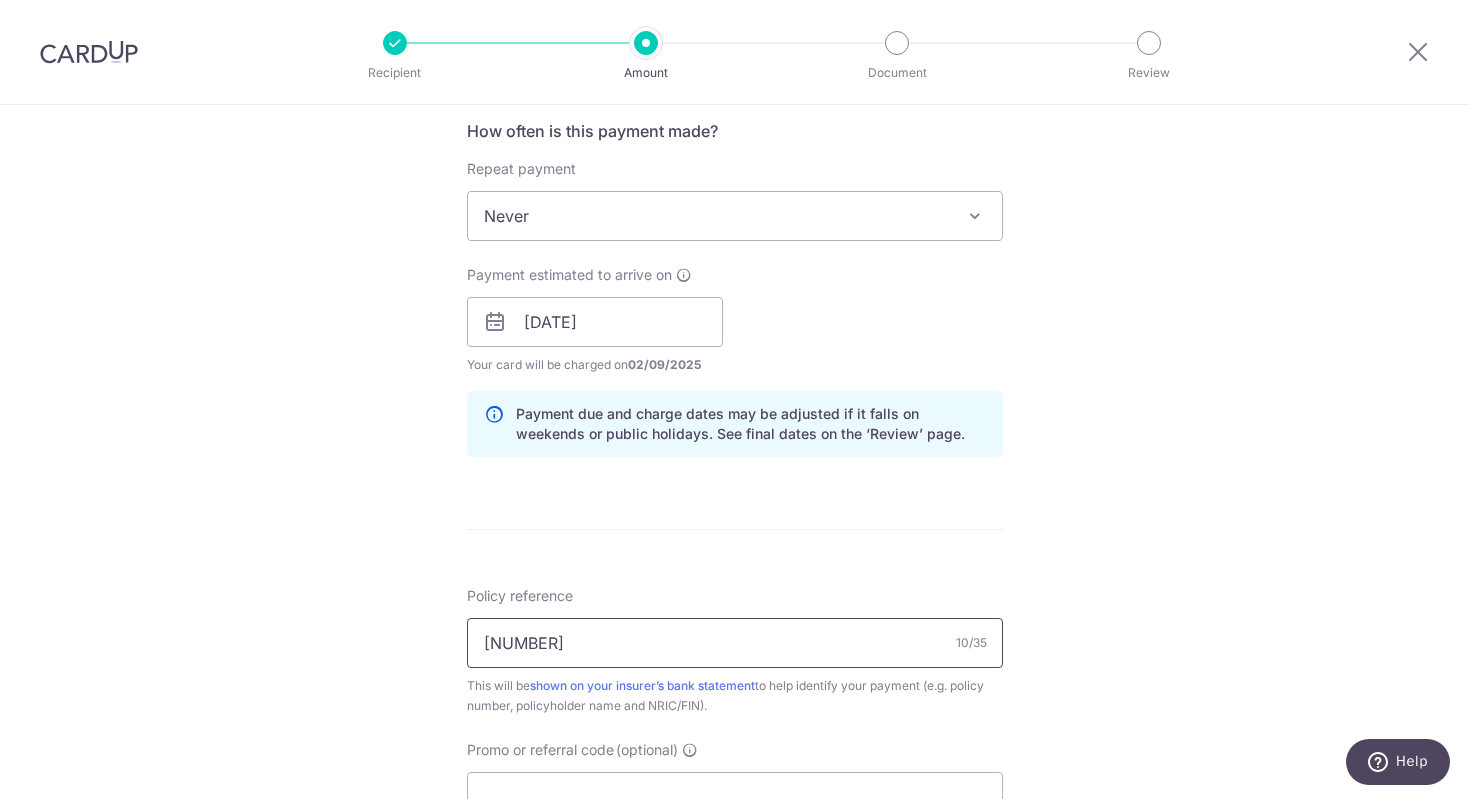 type on "0000098380" 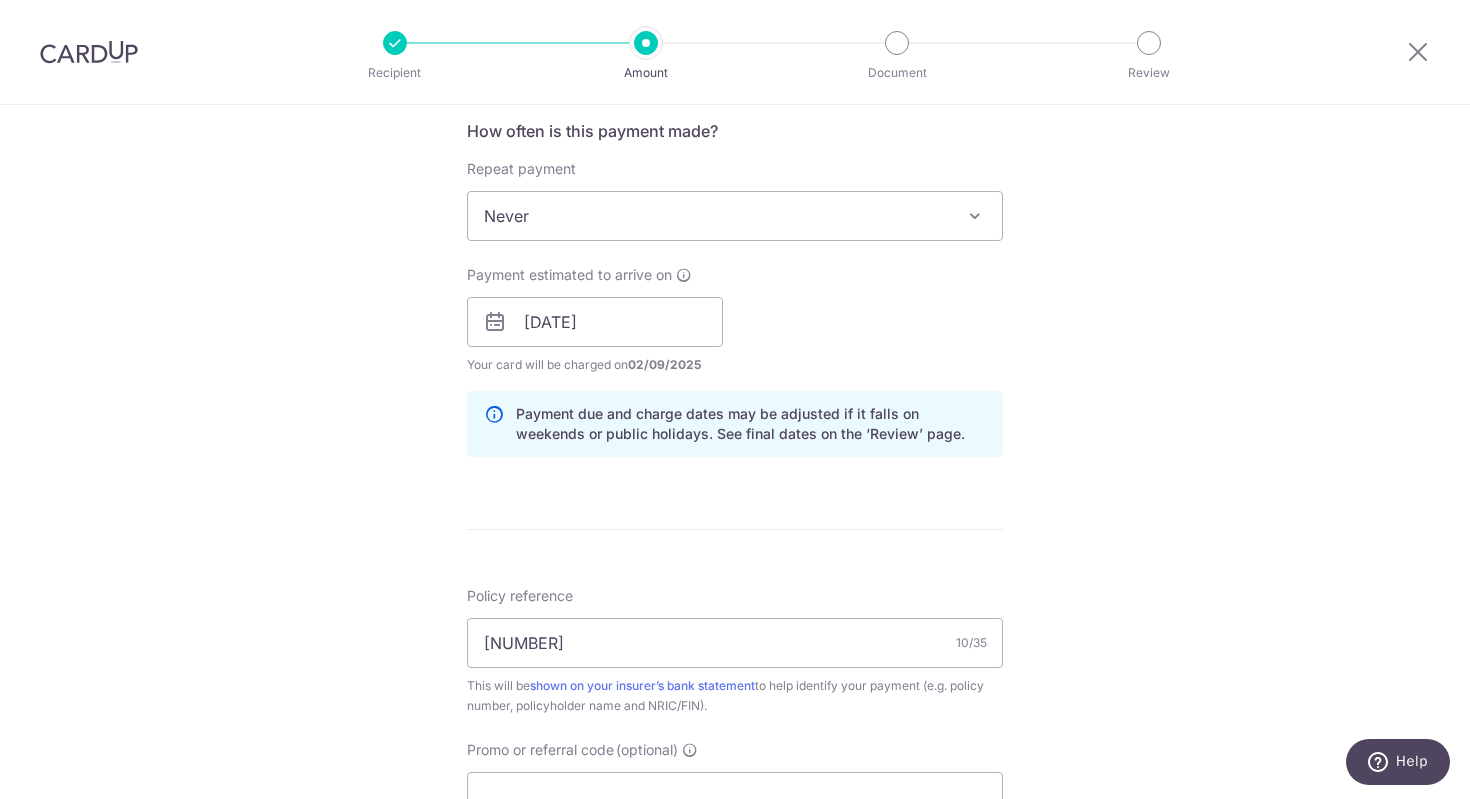 click on "Tell us more about your payment
Enter payment amount
SGD
5,170.15
5170.15
Select Card
**** 5133
Add credit card
Your Cards
**** 2012
**** 5133
Secure 256-bit SSL
Text
New card details
Please enter valid card details.
Card" at bounding box center [735, 290] 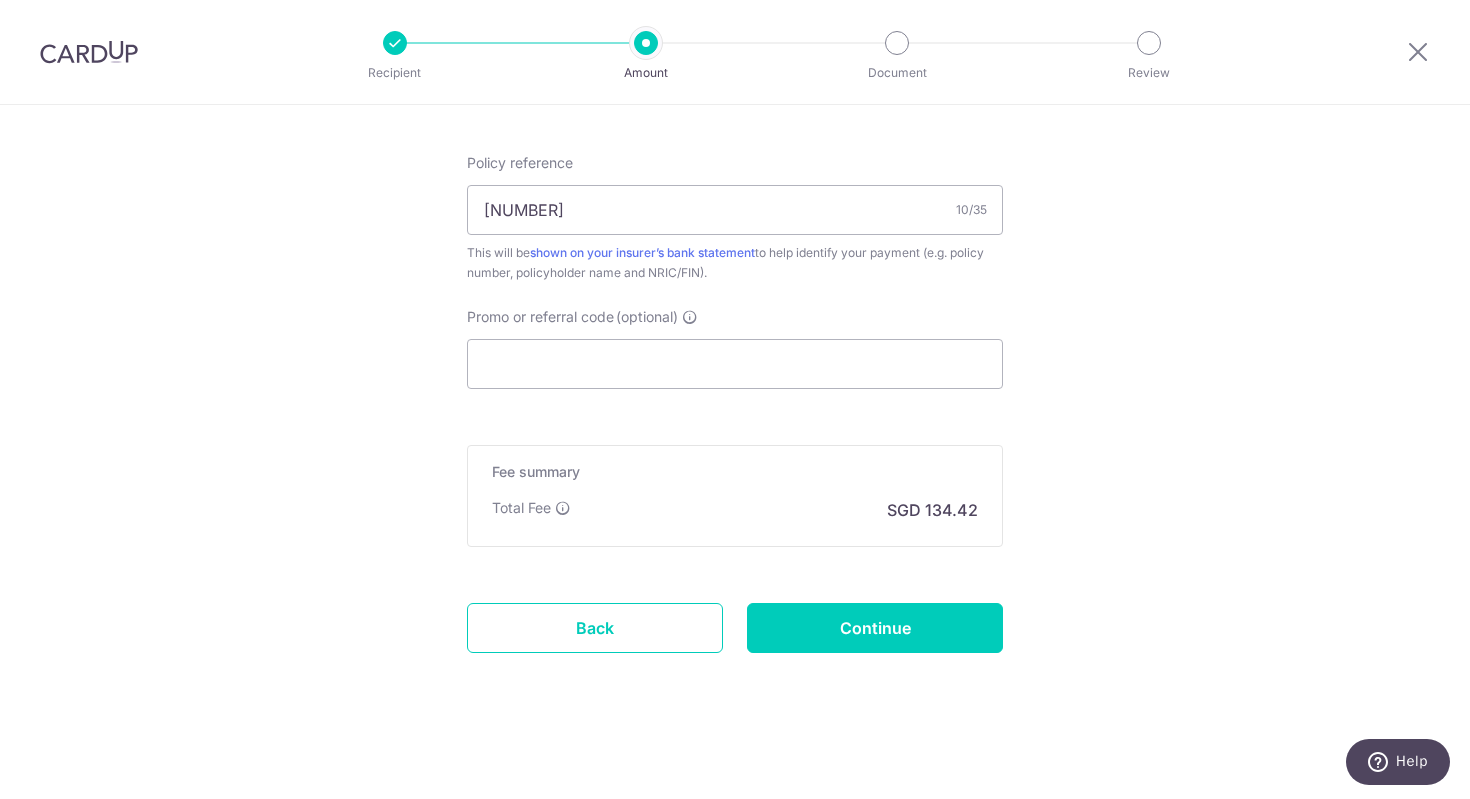 scroll, scrollTop: 1197, scrollLeft: 0, axis: vertical 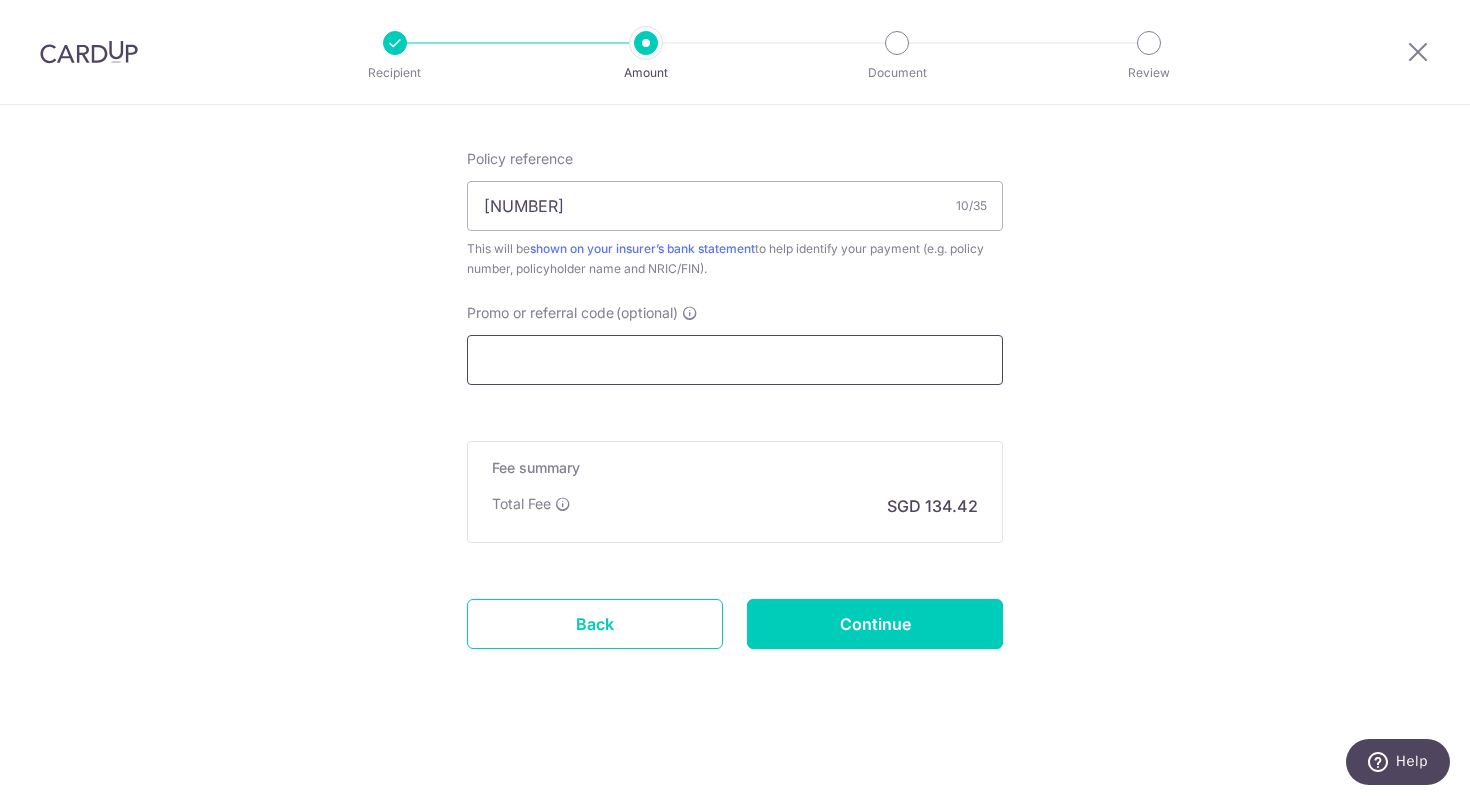 click on "Promo or referral code
(optional)" at bounding box center (735, 360) 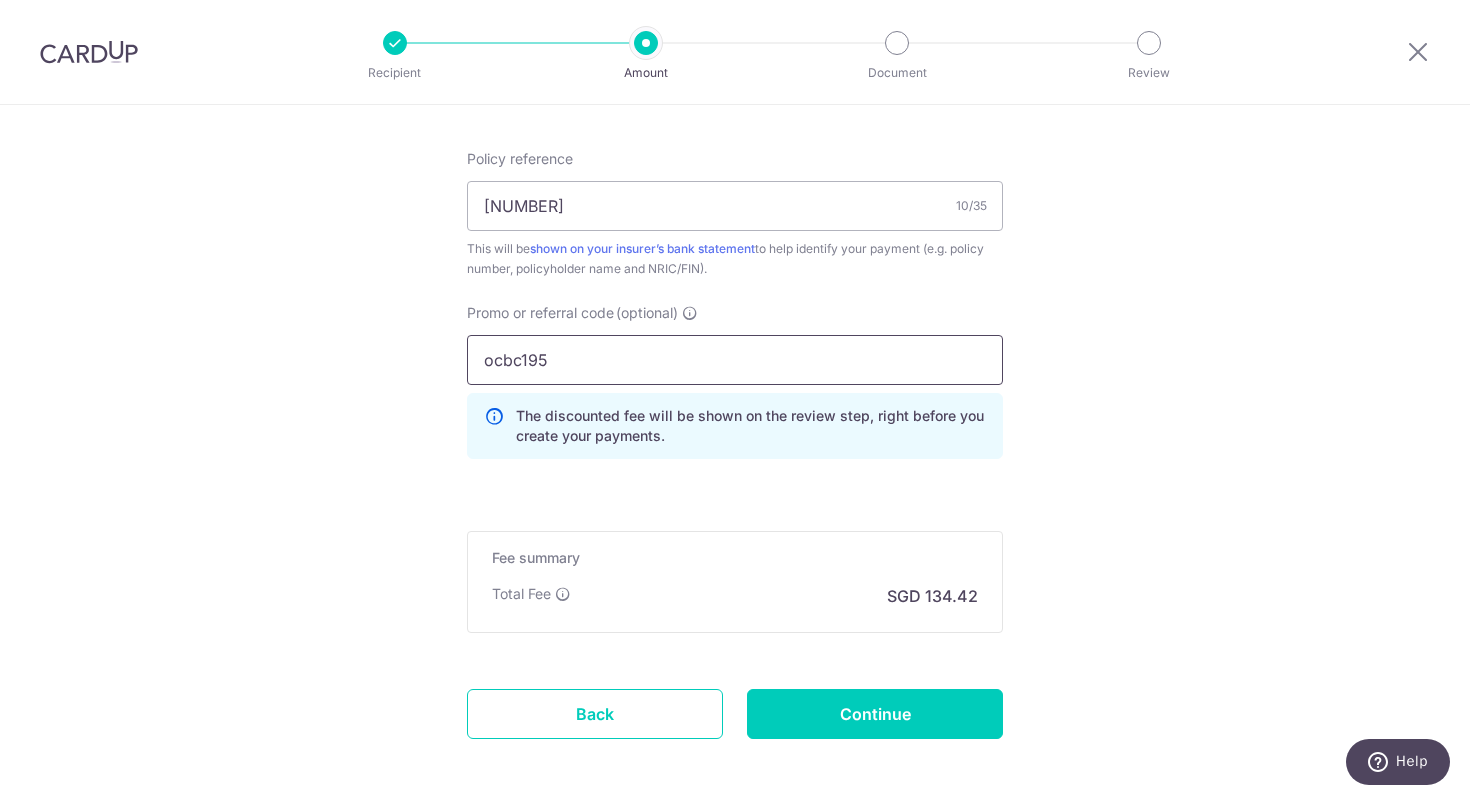type on "ocbc195" 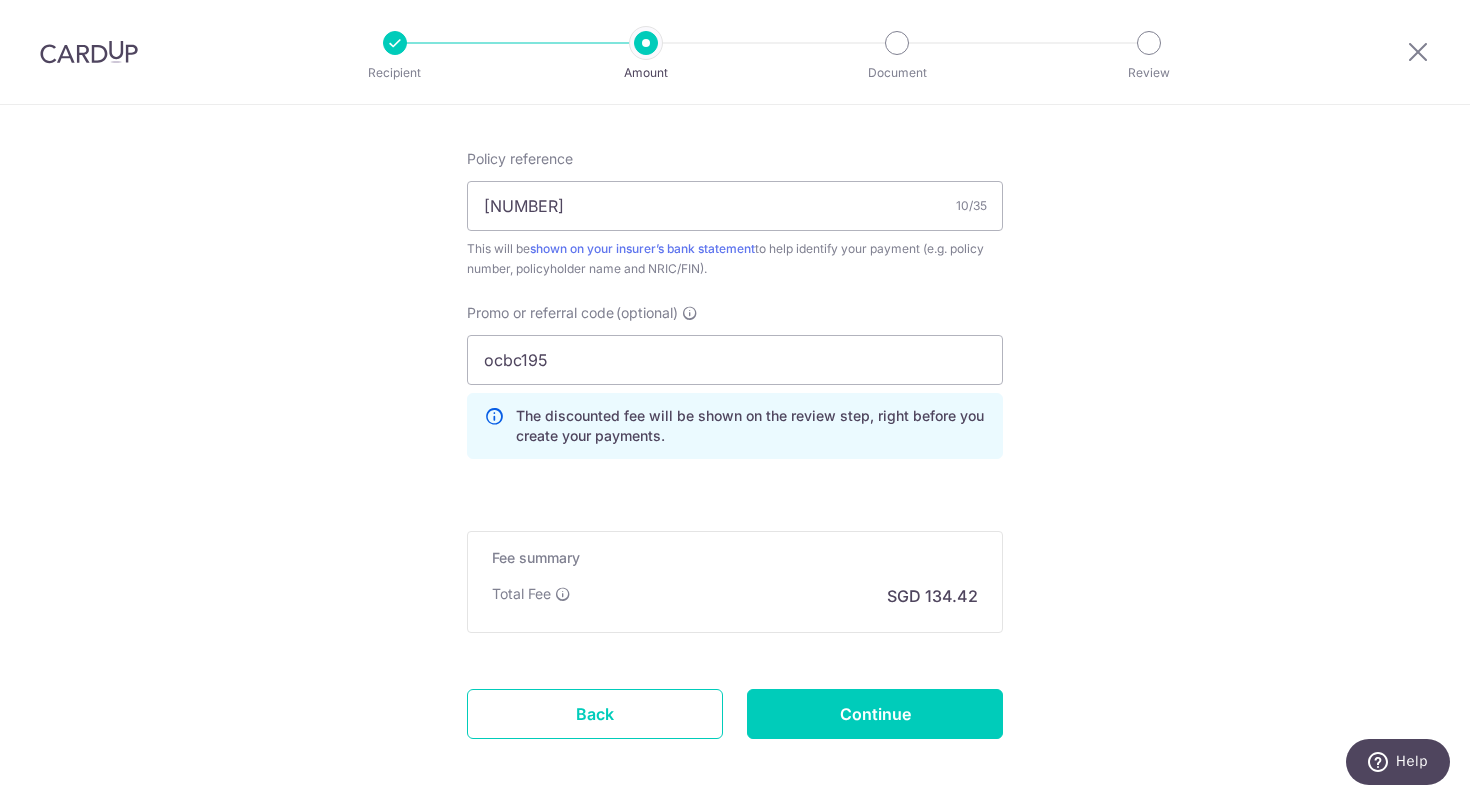 click on "Tell us more about your payment
Enter payment amount
SGD
5,170.15
5170.15
Select Card
**** 5133
Add credit card
Your Cards
**** 2012
**** 5133
Secure 256-bit SSL
Text
New card details
Please enter valid card details.
Card" at bounding box center (735, -102) 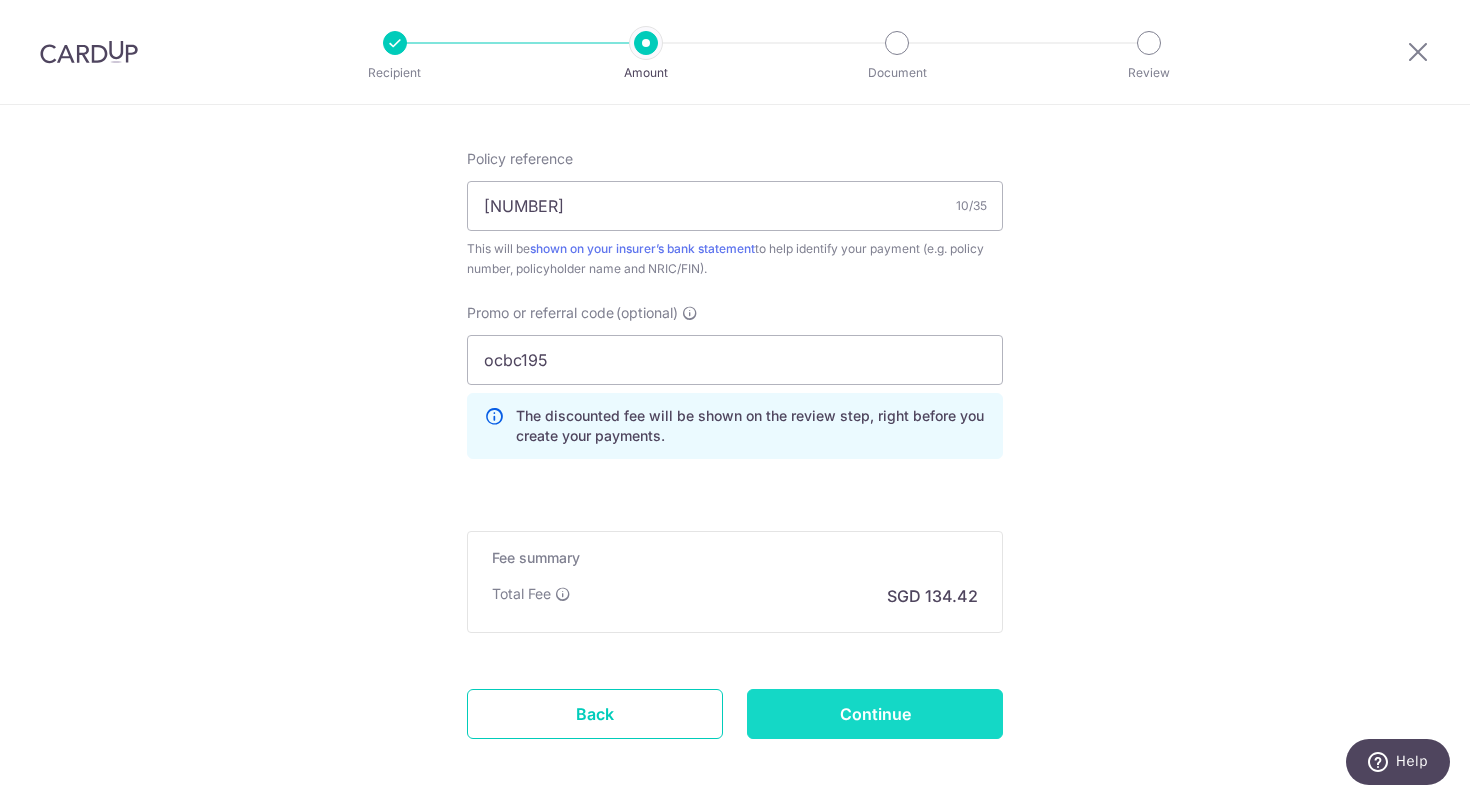 click on "Continue" at bounding box center (875, 714) 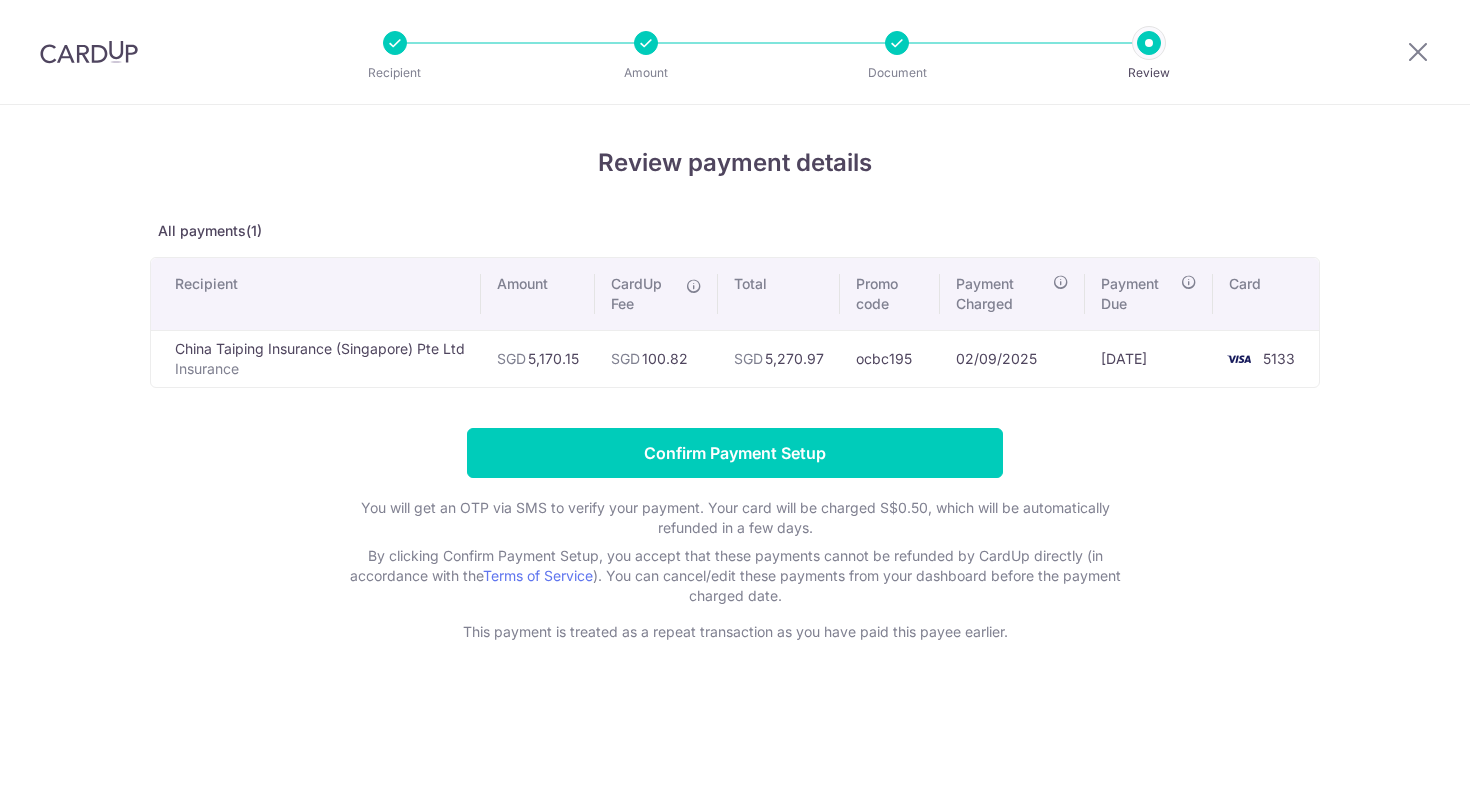 scroll, scrollTop: 0, scrollLeft: 0, axis: both 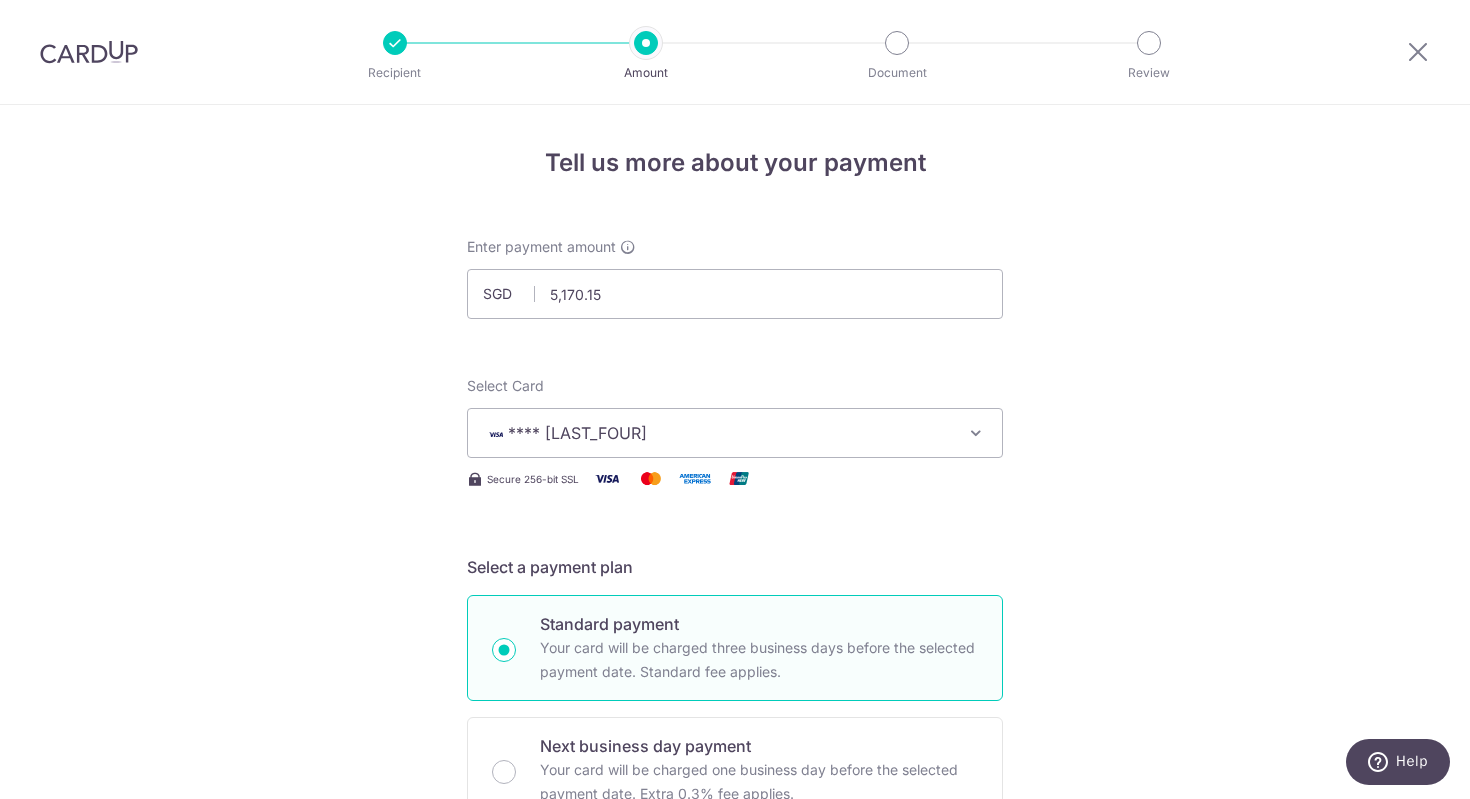 click on "Tell us more about your payment
Enter payment amount
SGD
5,170.15
5170.15
Select Card
**** 5133
Add credit card
Your Cards
**** 2012
**** 5133
Secure 256-bit SSL
Text
New card details
Card
Secure 256-bit SSL" at bounding box center (735, 1095) 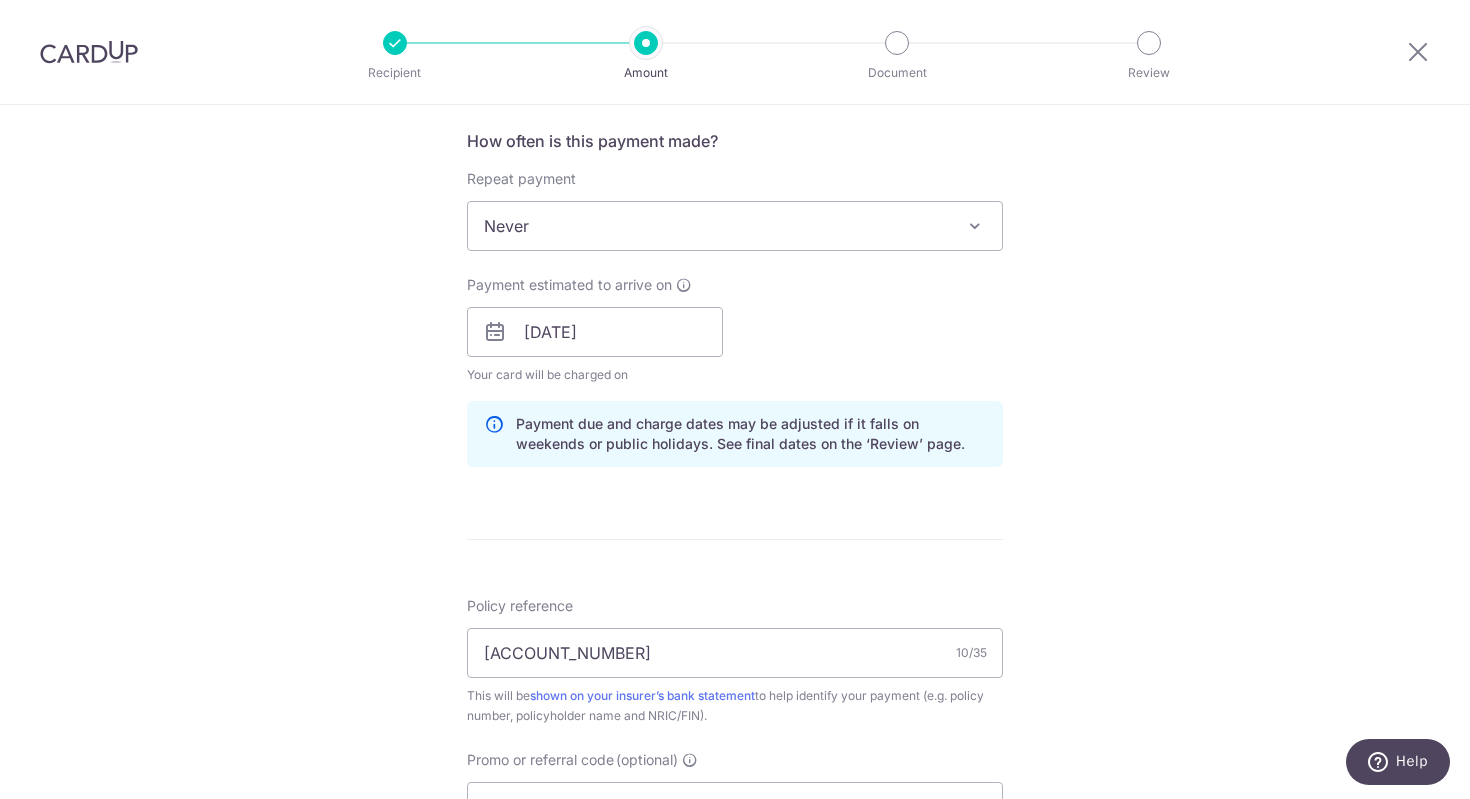 scroll, scrollTop: 760, scrollLeft: 0, axis: vertical 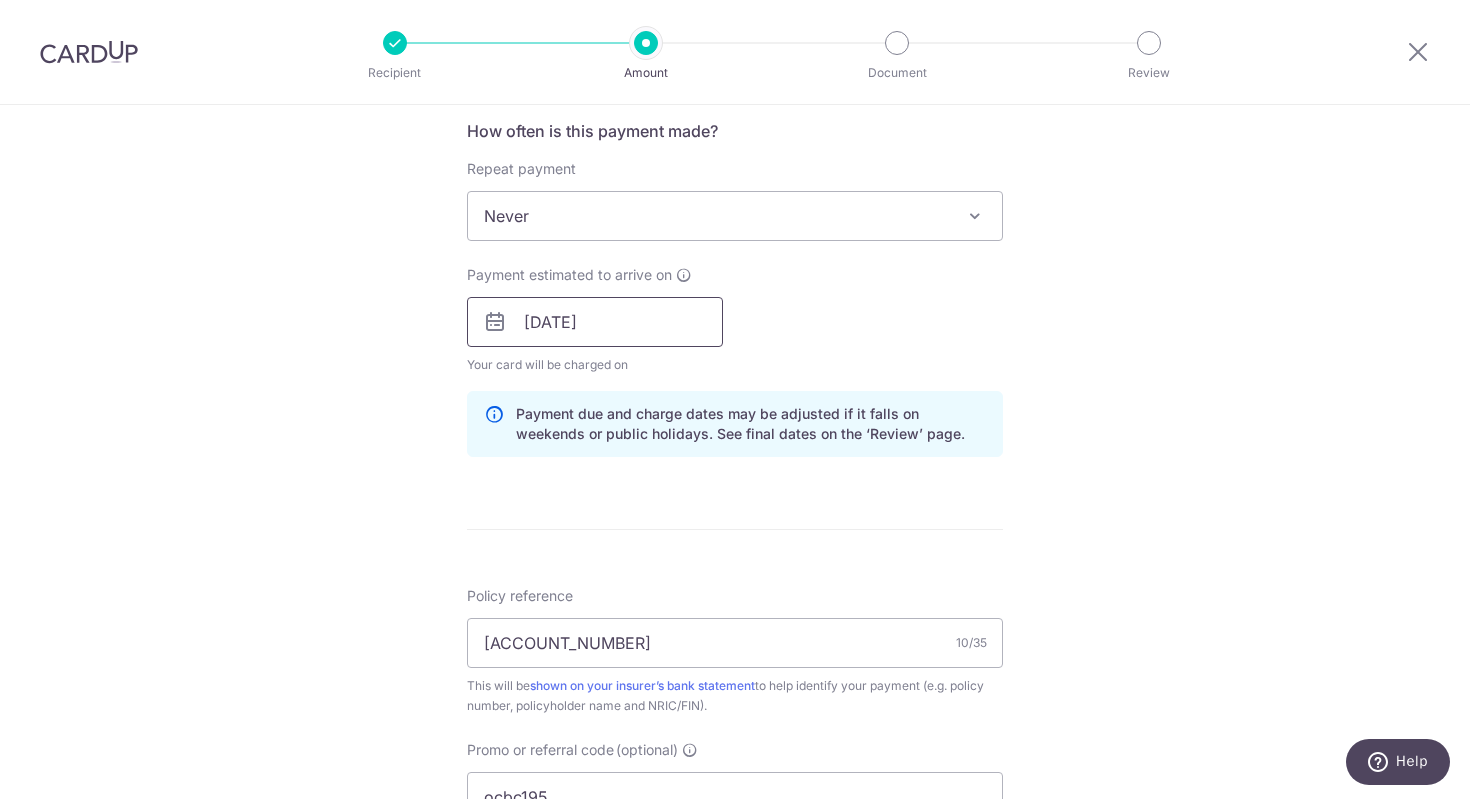 click on "05/09/2025" at bounding box center [595, 322] 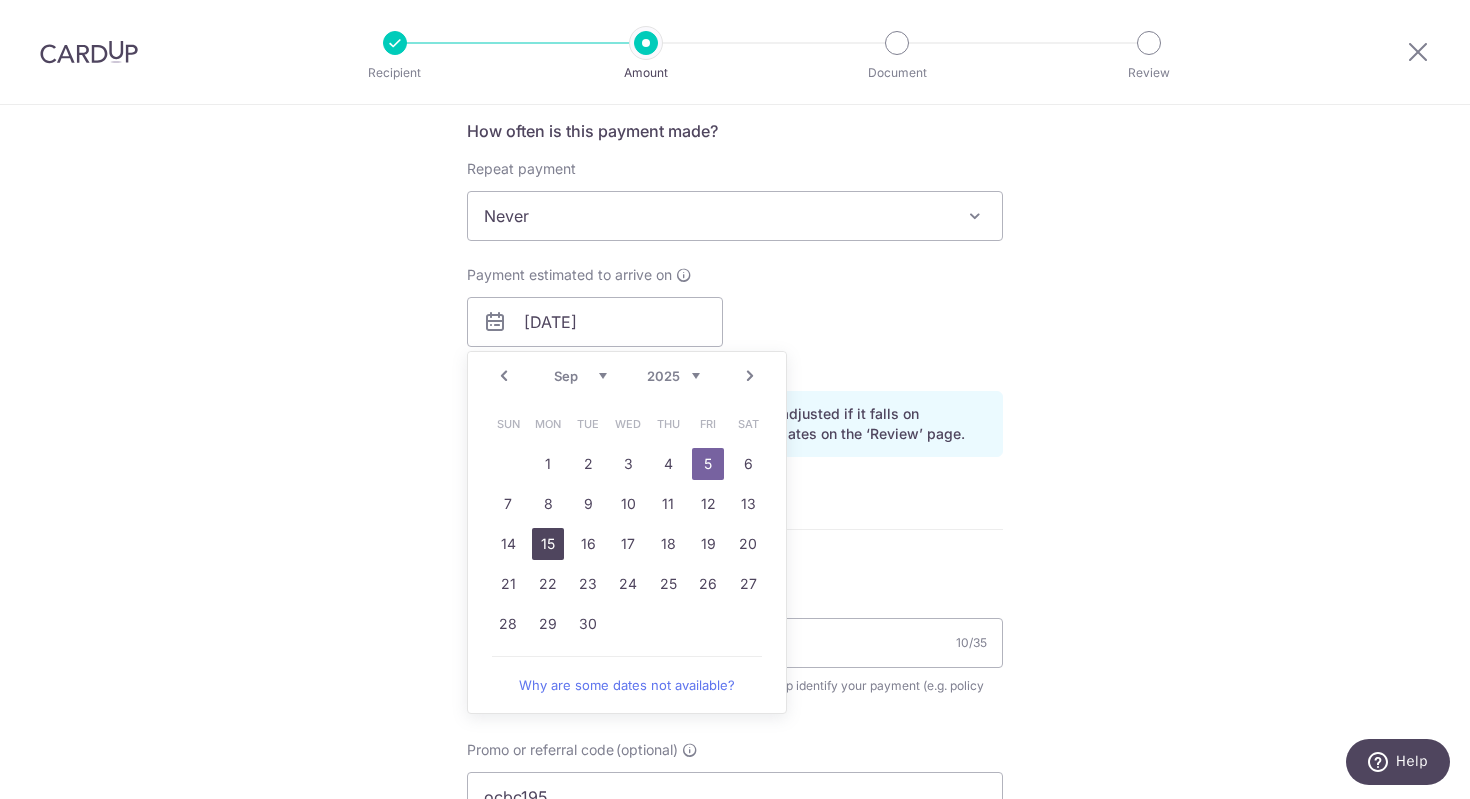 click on "15" at bounding box center [548, 544] 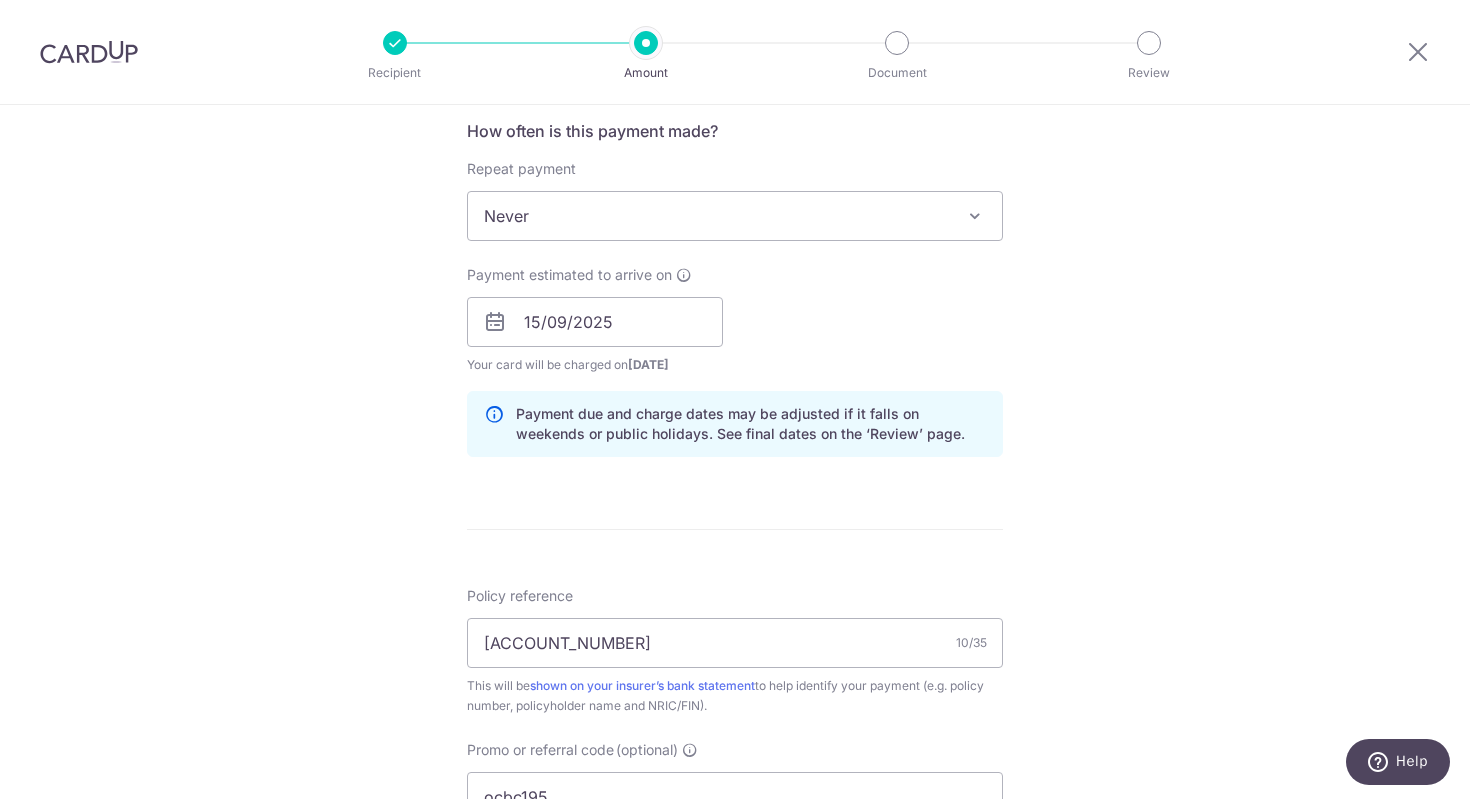 click on "Tell us more about your payment
Enter payment amount
SGD
5,170.15
5170.15
Select Card
**** 5133
Add credit card
Your Cards
**** 2012
**** 5133
Secure 256-bit SSL
Text
New card details
Card
Secure 256-bit SSL" at bounding box center [735, 335] 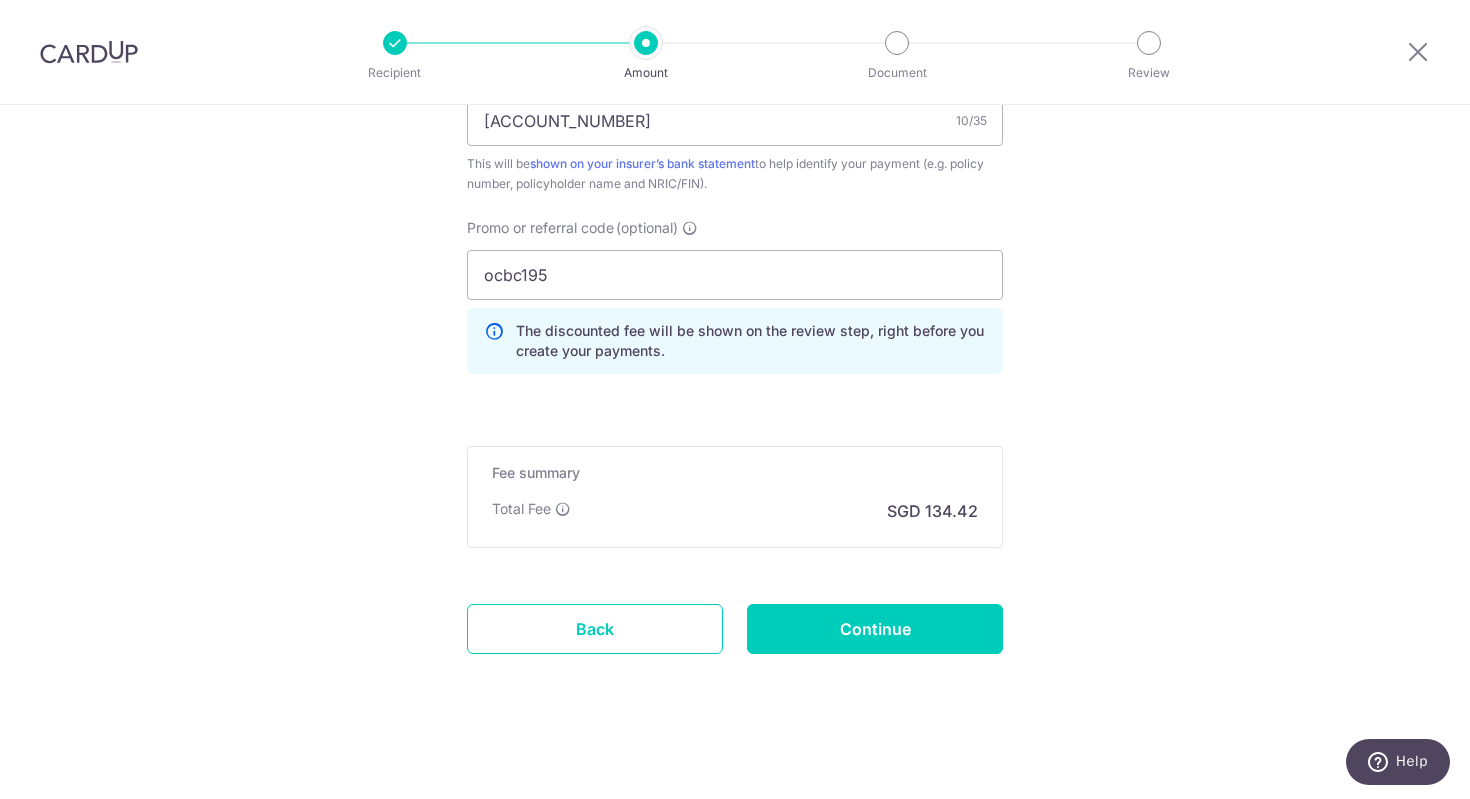 scroll, scrollTop: 1287, scrollLeft: 0, axis: vertical 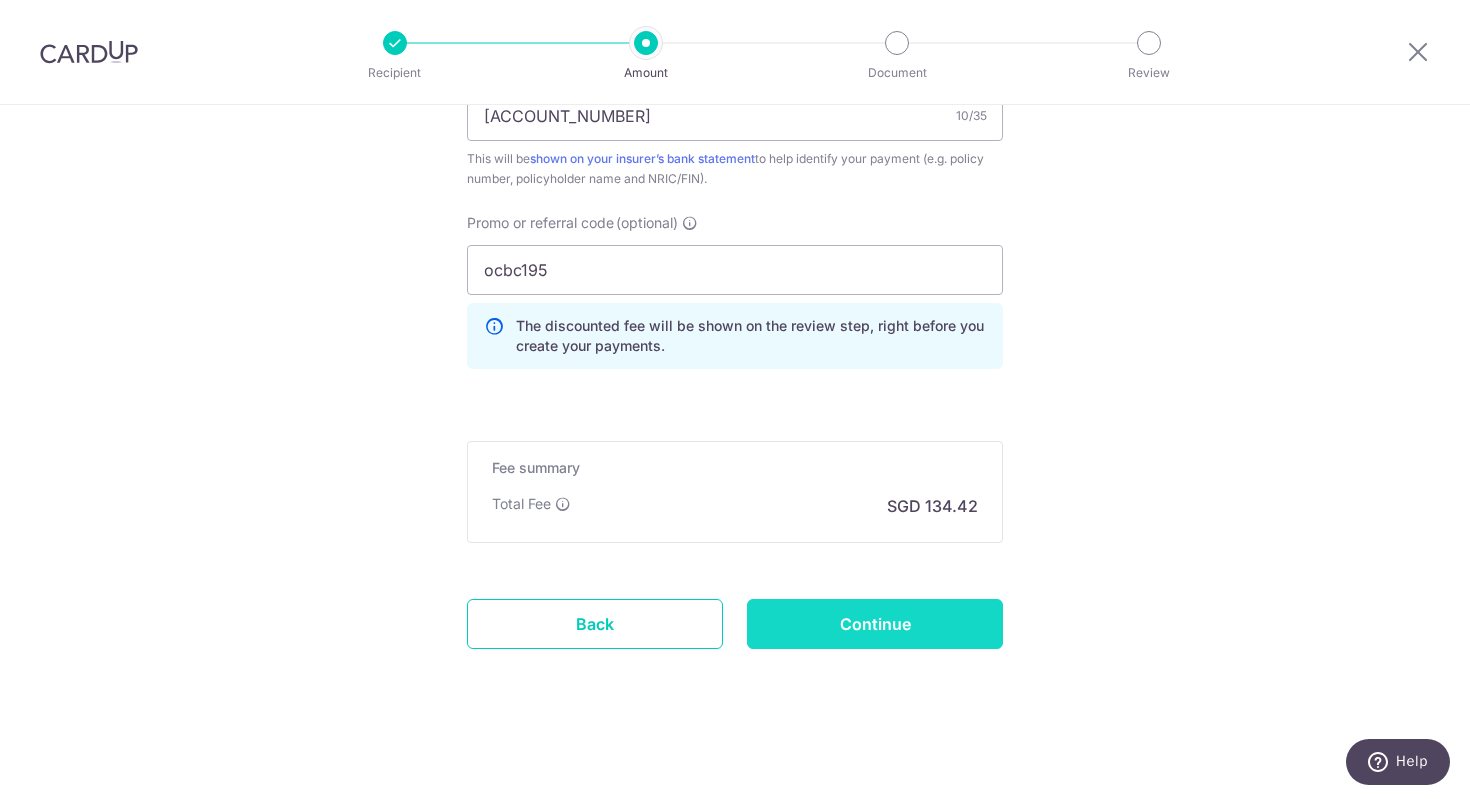 click on "Continue" at bounding box center [875, 624] 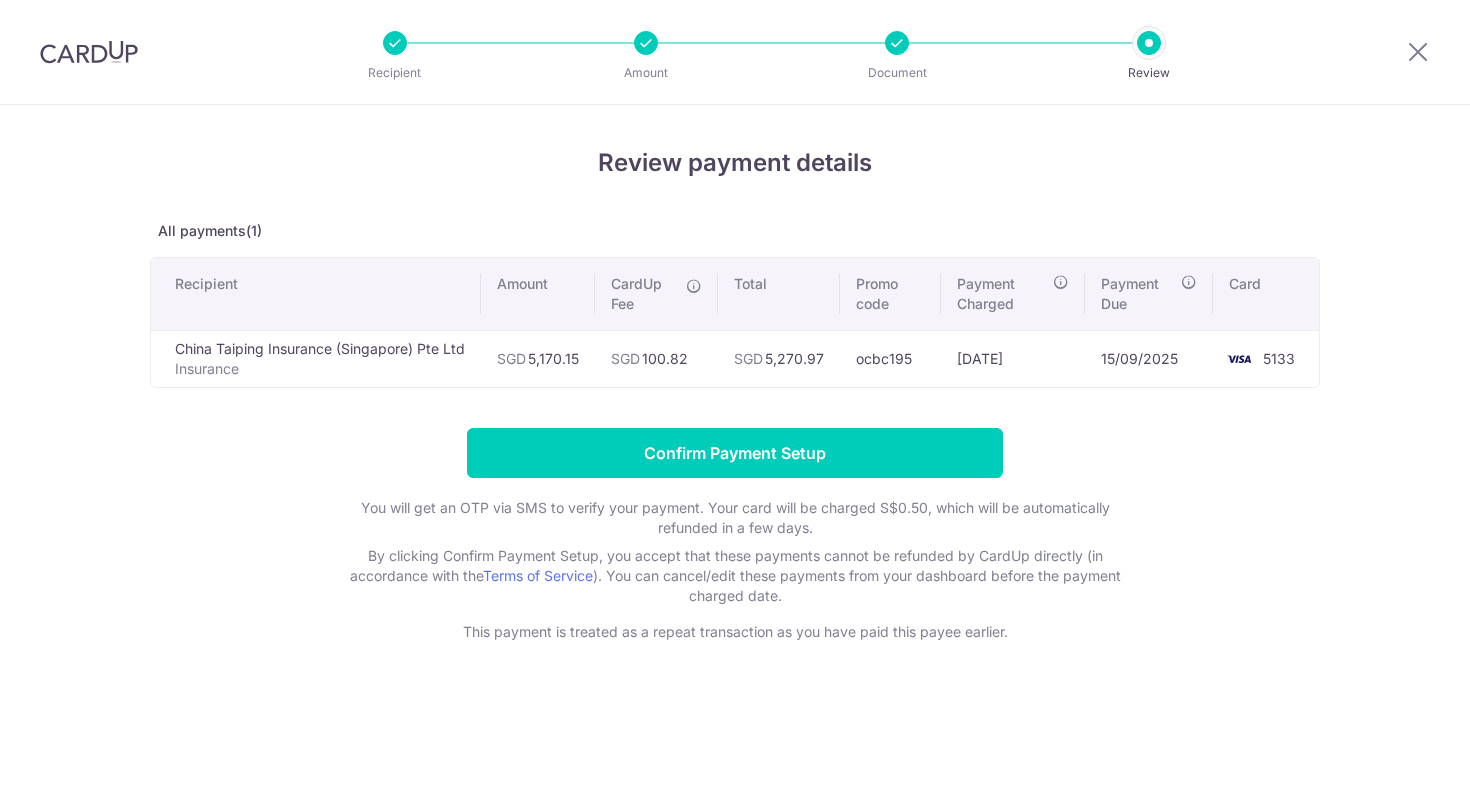 scroll, scrollTop: 0, scrollLeft: 0, axis: both 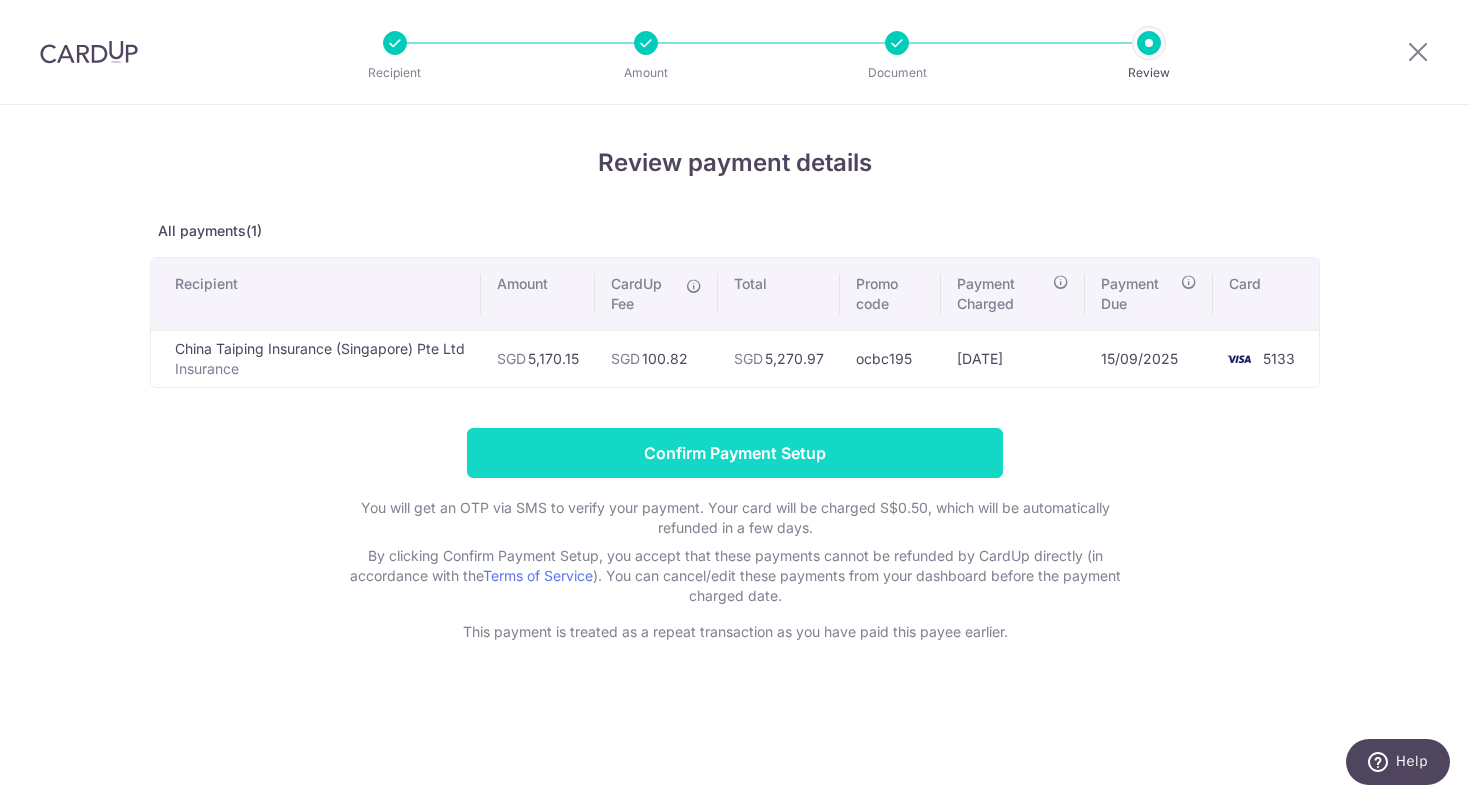 click on "Confirm Payment Setup" at bounding box center [735, 453] 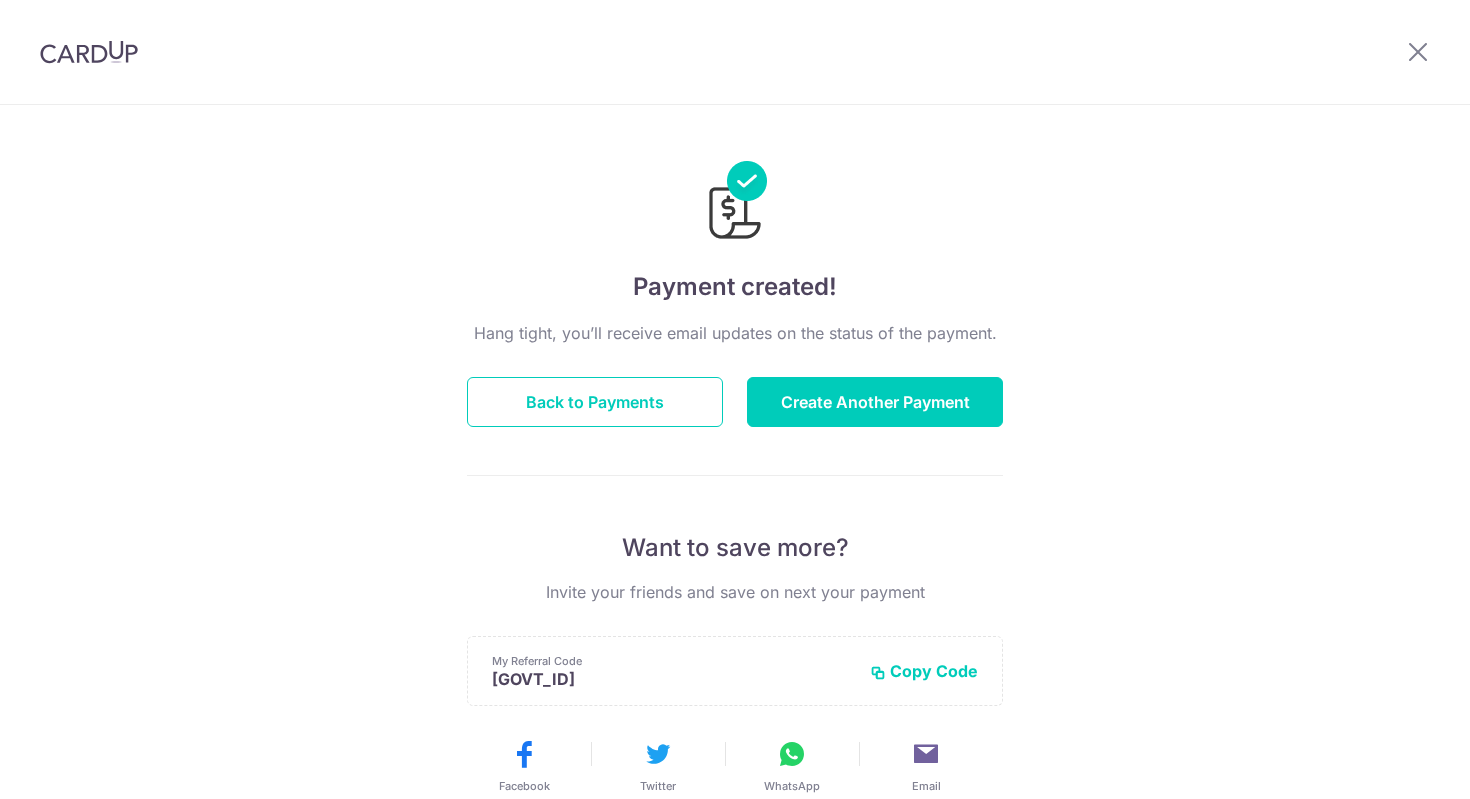 scroll, scrollTop: 0, scrollLeft: 0, axis: both 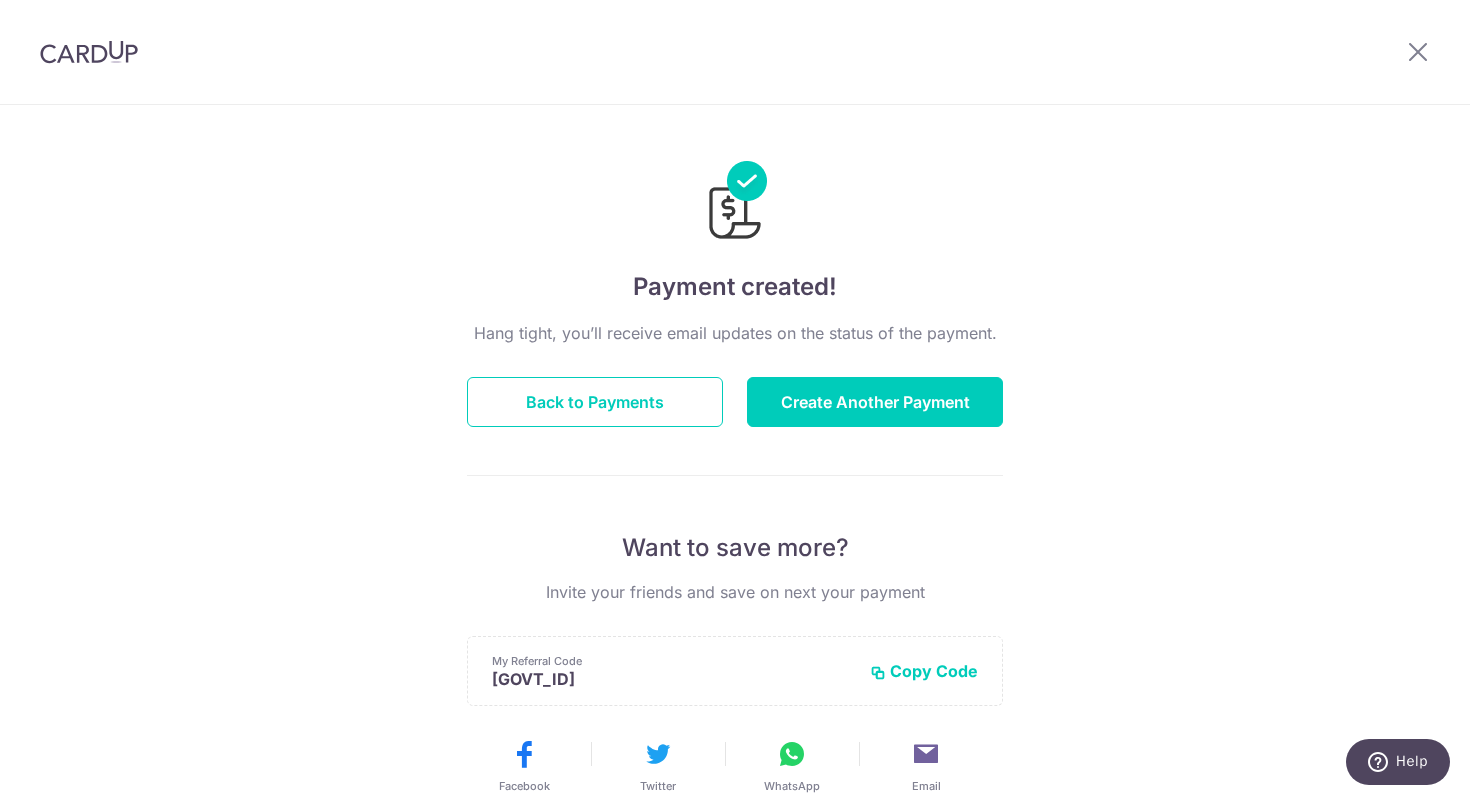 click on "Payment created!
Hang tight, you’ll receive email updates on the status of the payment.
Back to Payments
Create Another Payment
Want to save more?
Invite your friends and save on next your payment
My Referral Code
ONGLIMLYNNK677
Copy Code
Copied
Facebook
Twitter
WhatsApp
Email" at bounding box center [735, 639] 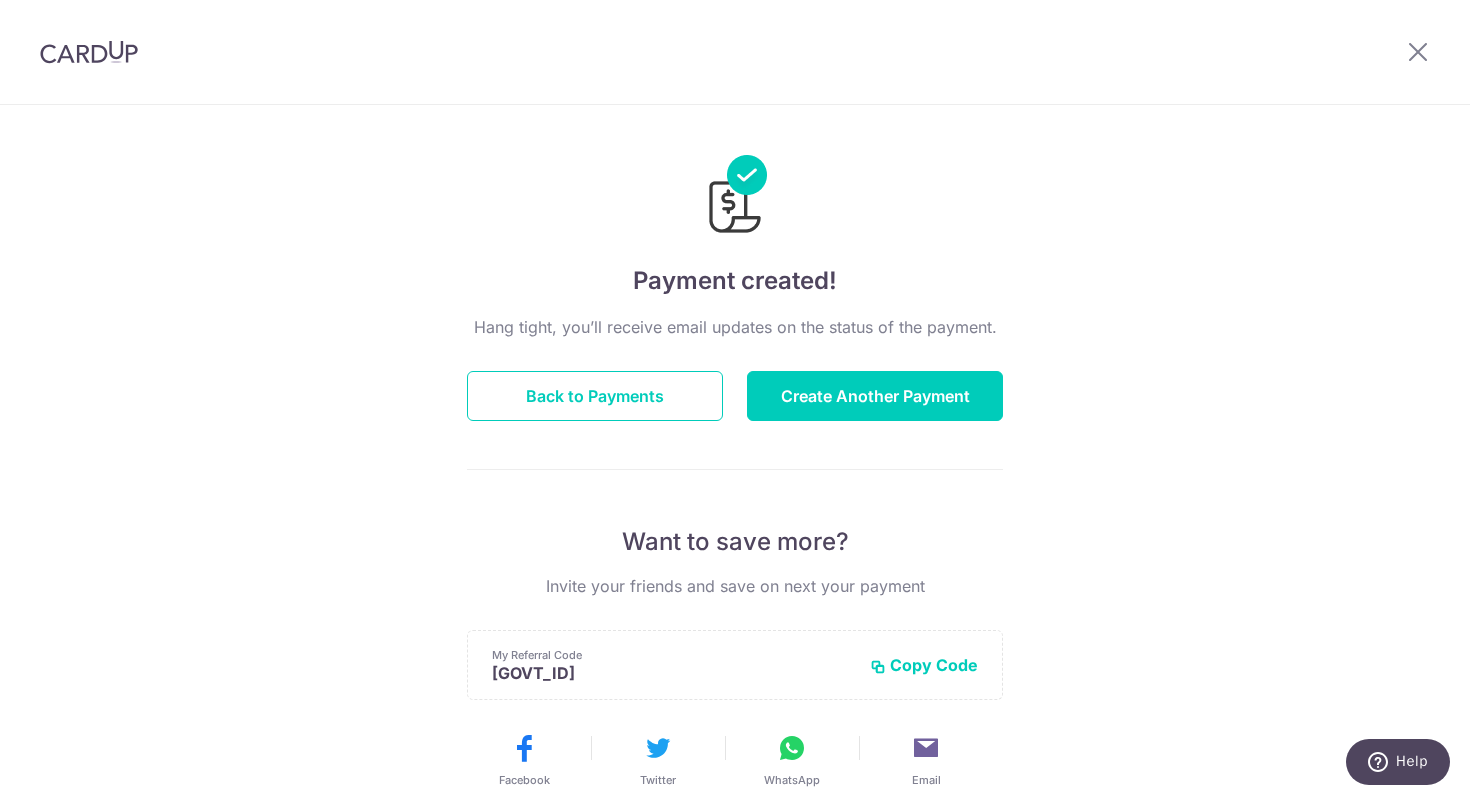 scroll, scrollTop: 0, scrollLeft: 0, axis: both 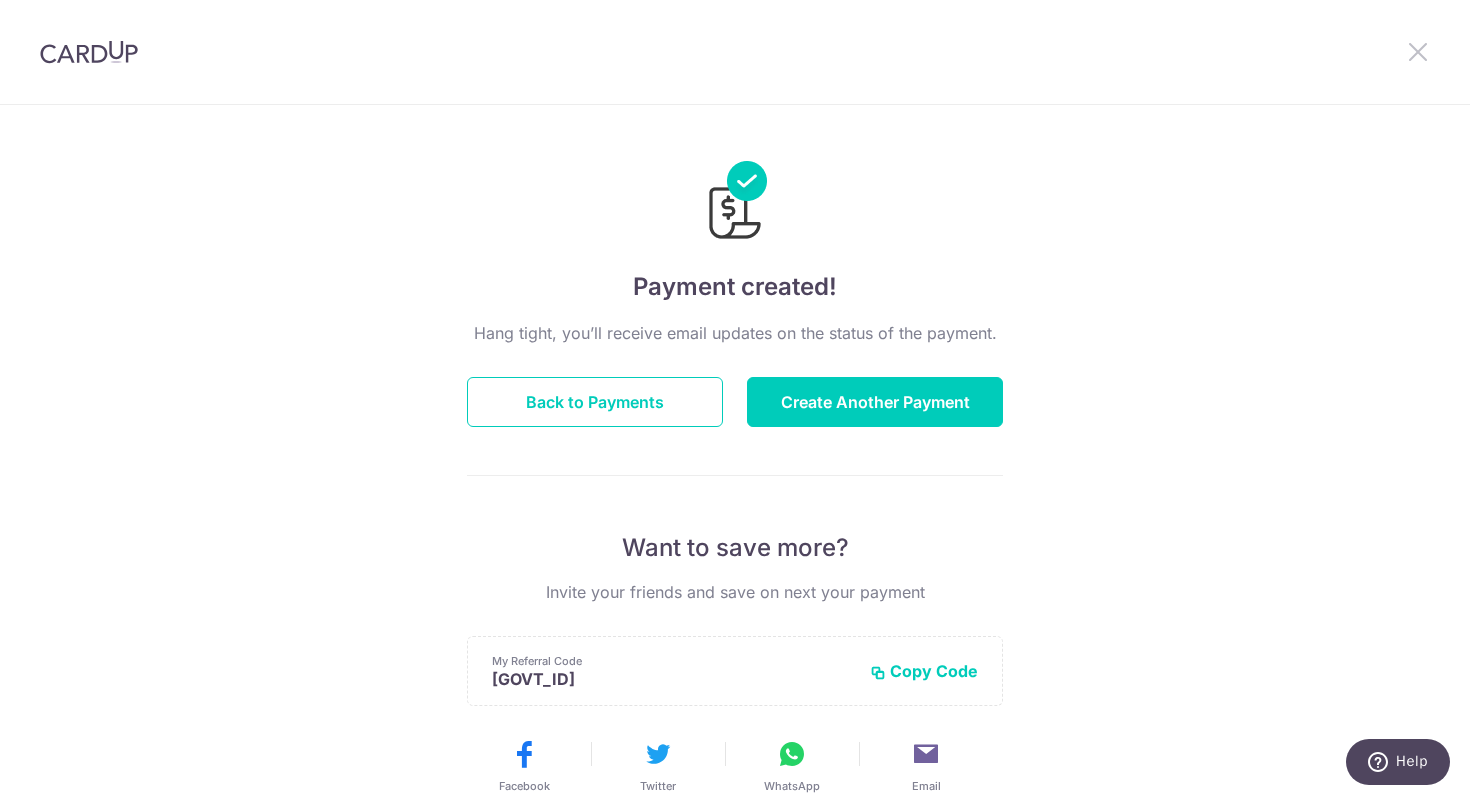 click at bounding box center (1418, 51) 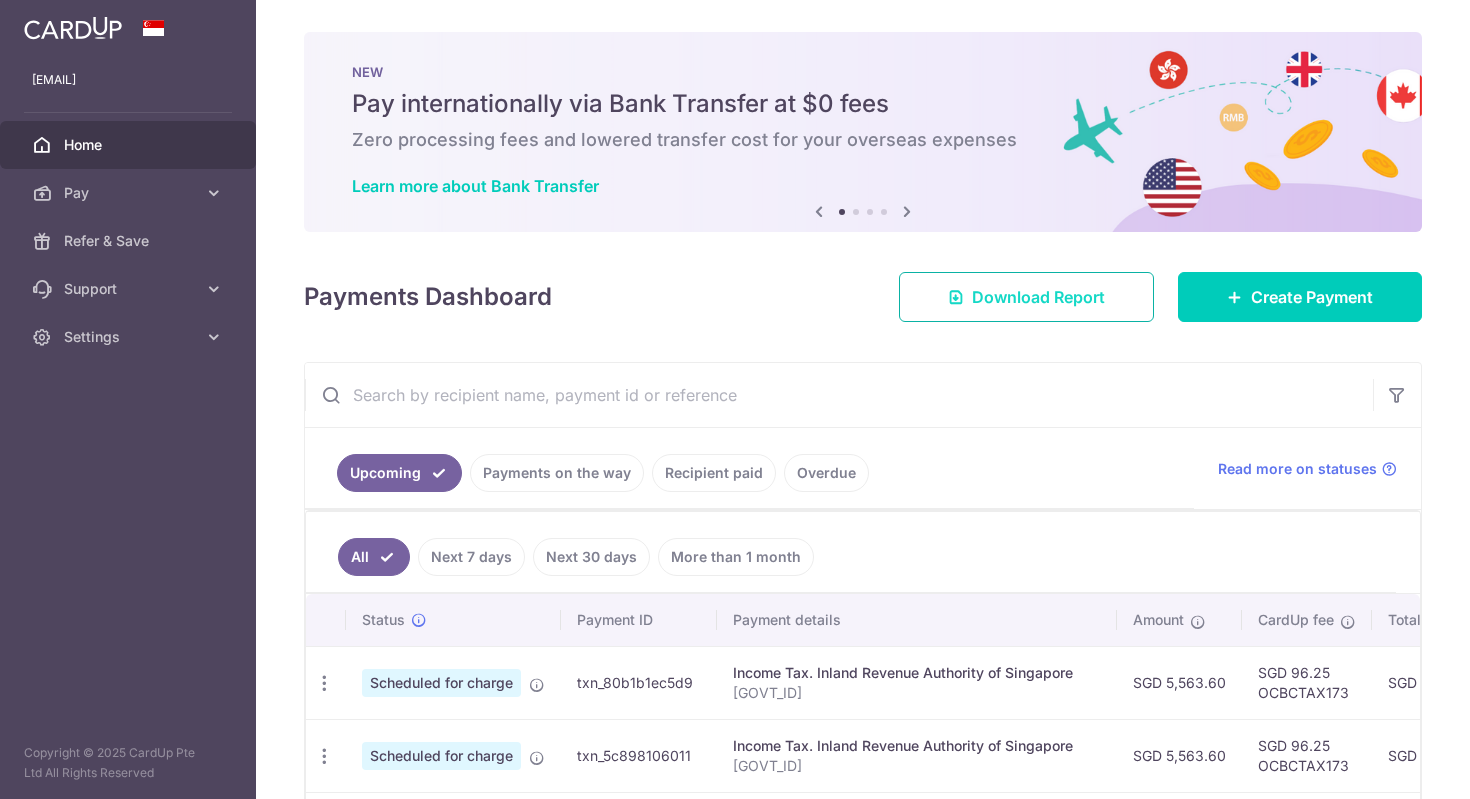 scroll, scrollTop: 0, scrollLeft: 0, axis: both 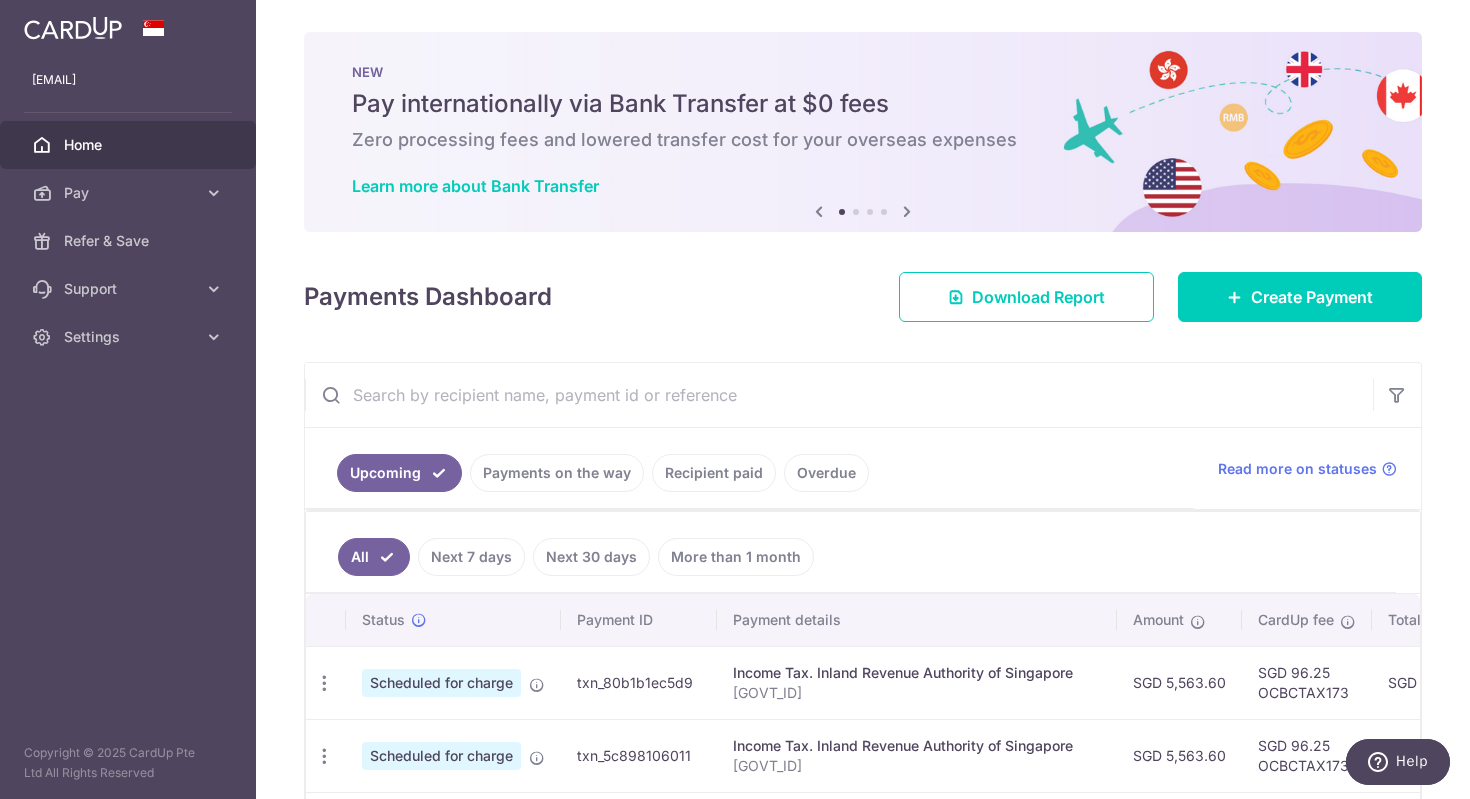click on "[EMAIL]
Home
Pay
Payments
Recipients
Cards
Refer & Save
Support
FAQ
Contact Us
Settings
Account
Logout
Copyright © 2025 CardUp Pte Ltd All Rights Reserved" at bounding box center [128, 399] 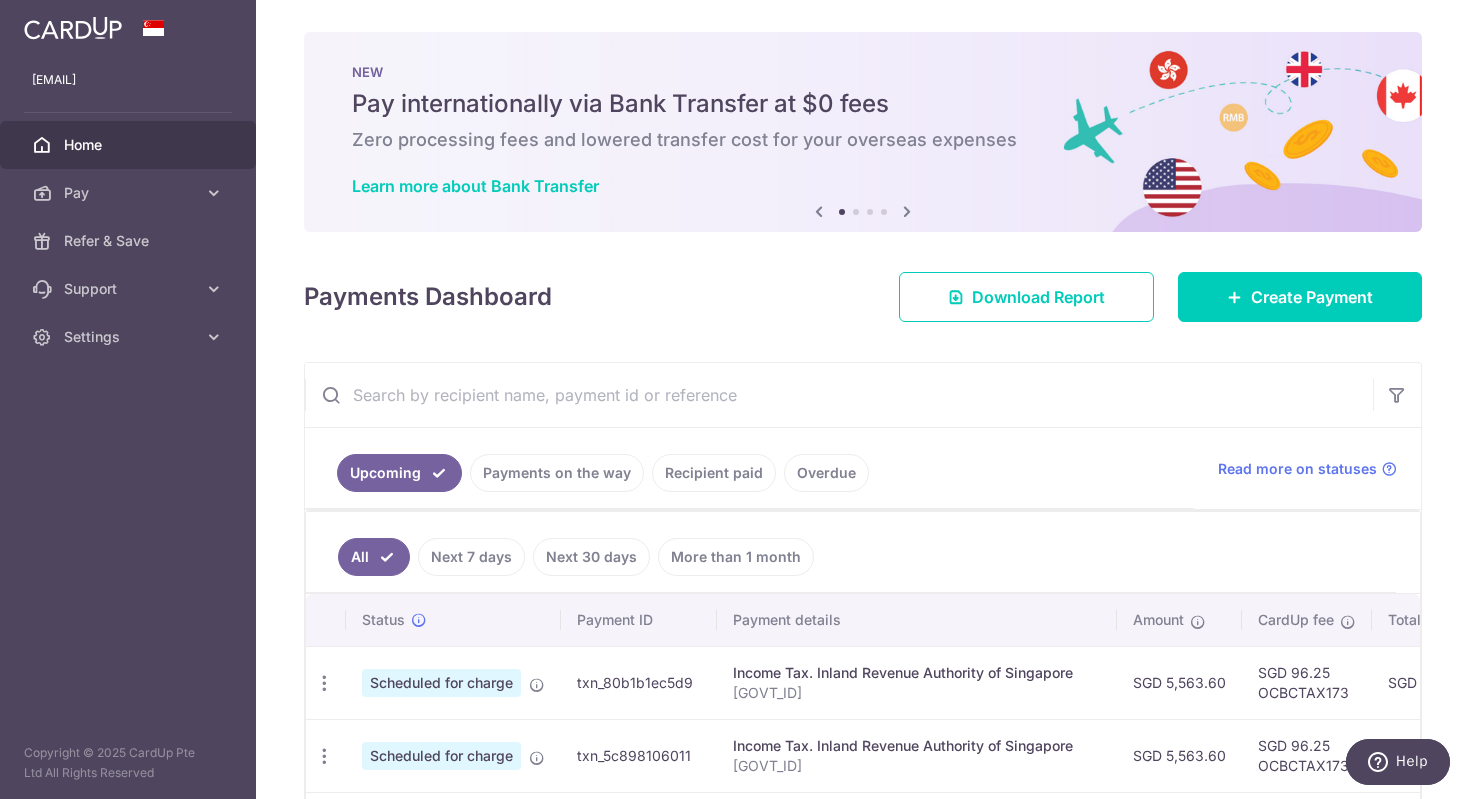 click on "×
Pause Schedule
Pause all future payments in this series
Pause just this one payment
By clicking below, you confirm you are pausing this payment to   on  . Payments can be unpaused at anytime prior to payment taken date.
Confirm
Cancel Schedule
Cancel all future payments in this series
Cancel just this one payment
Confirm
Approve Payment
Recipient Bank Details" at bounding box center (863, 399) 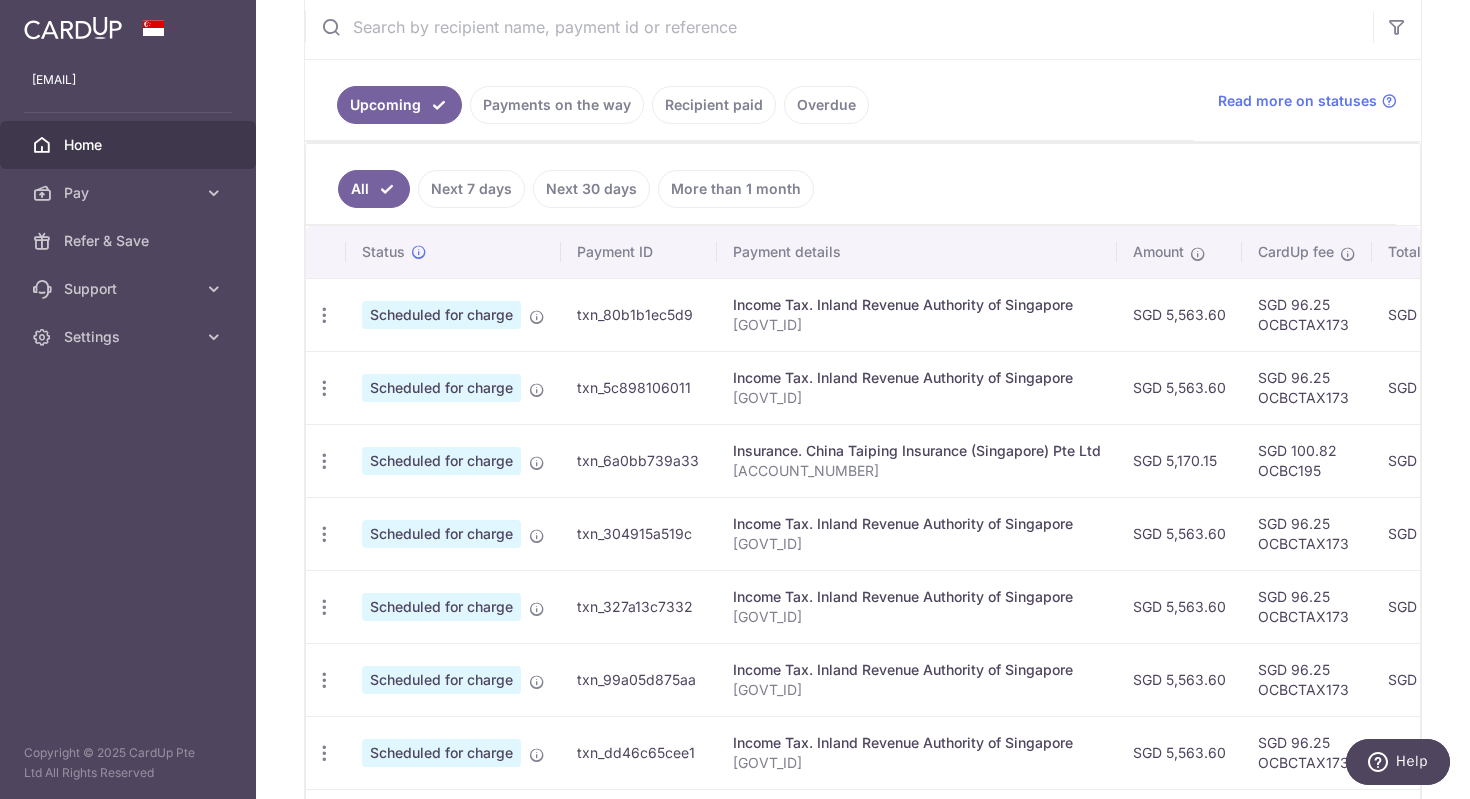 scroll, scrollTop: 320, scrollLeft: 0, axis: vertical 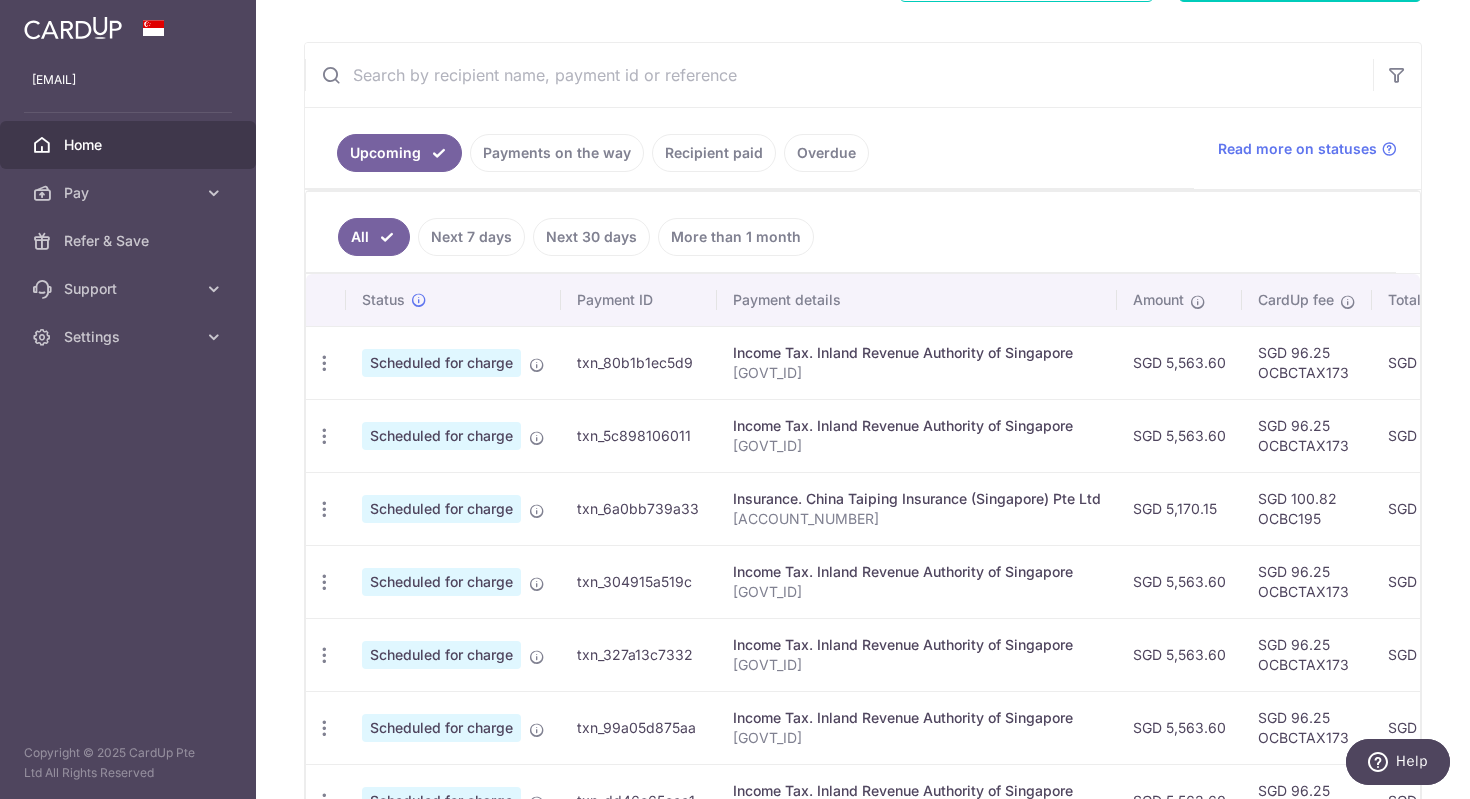 click on "More than 1 month" at bounding box center [736, 237] 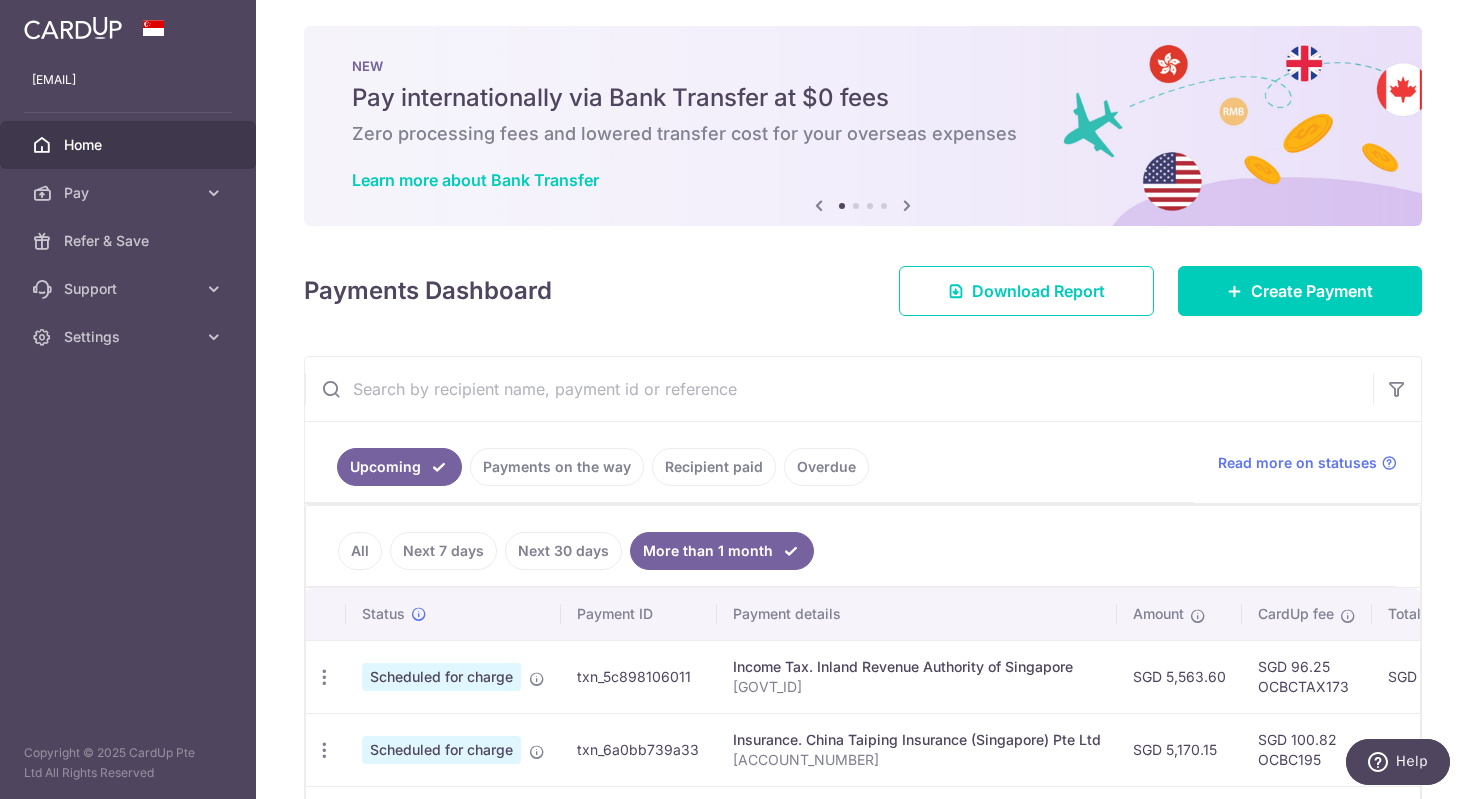 scroll, scrollTop: 320, scrollLeft: 0, axis: vertical 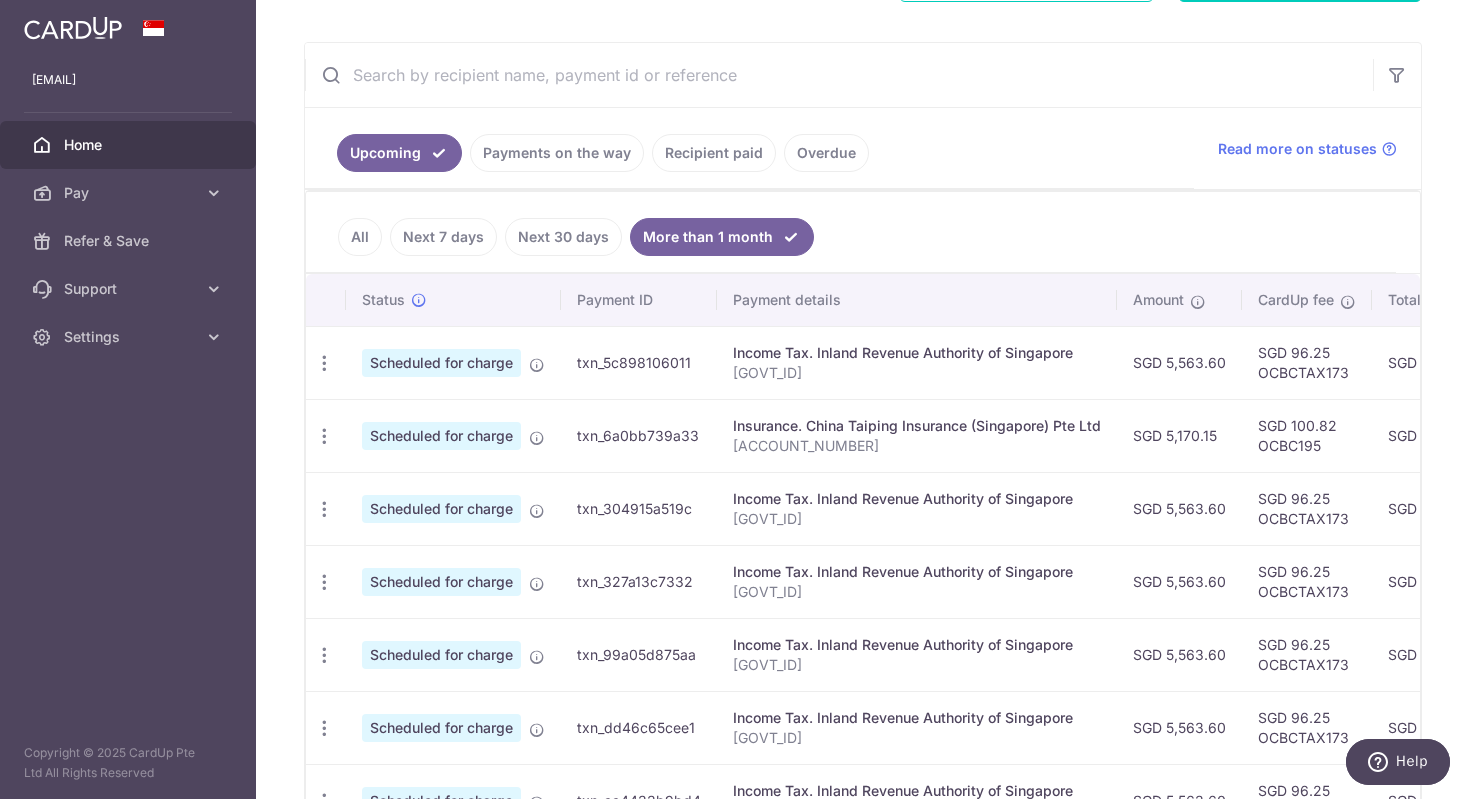 click on "[GOVT_ID]" at bounding box center (917, 738) 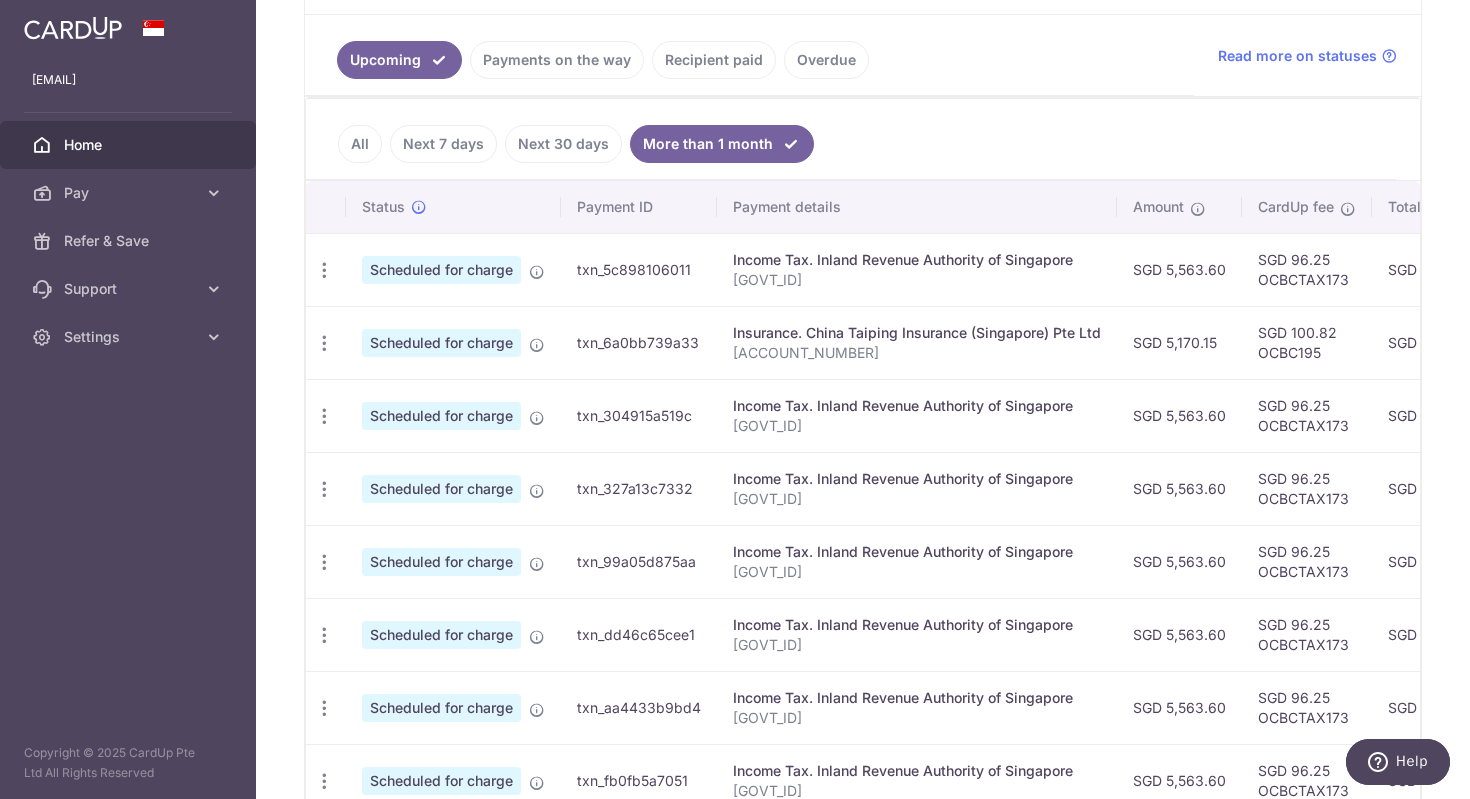 scroll, scrollTop: 409, scrollLeft: 0, axis: vertical 